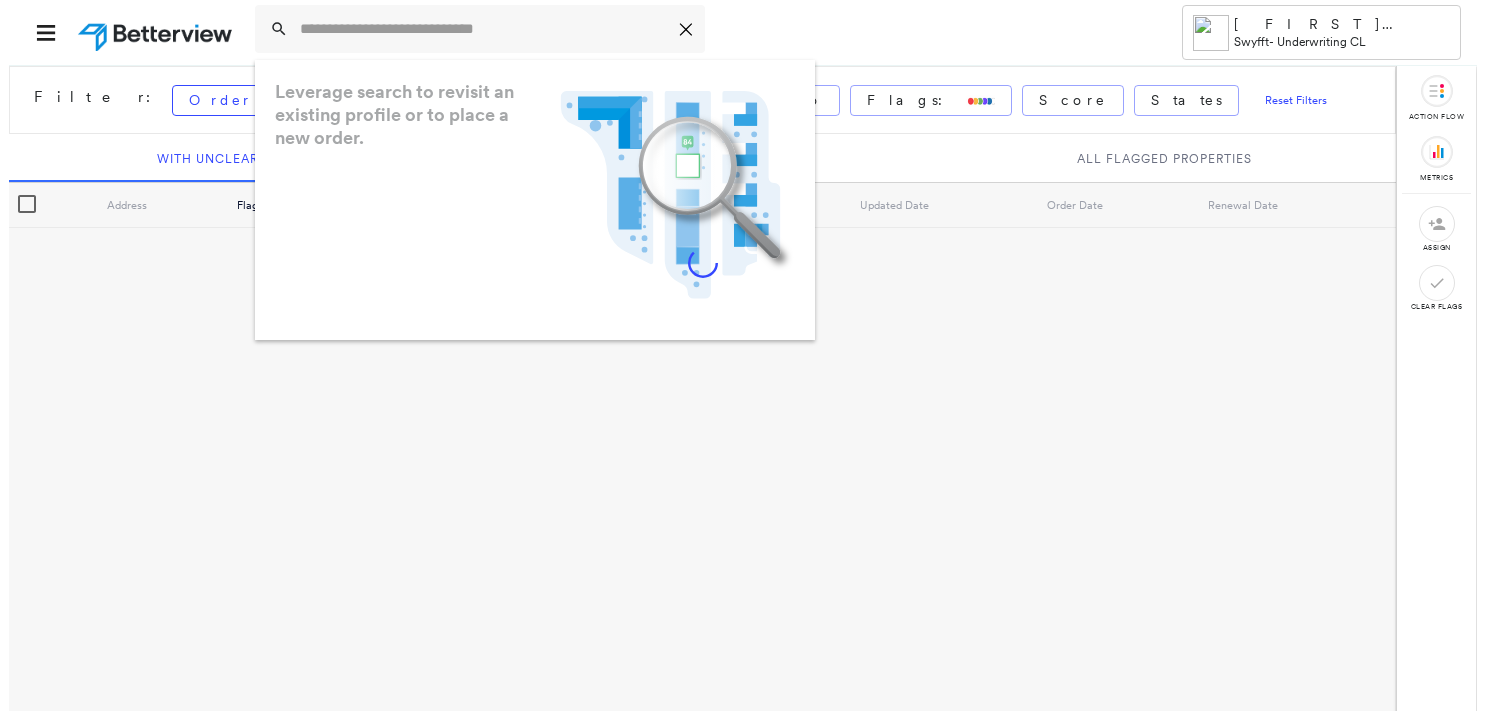 scroll, scrollTop: 0, scrollLeft: 0, axis: both 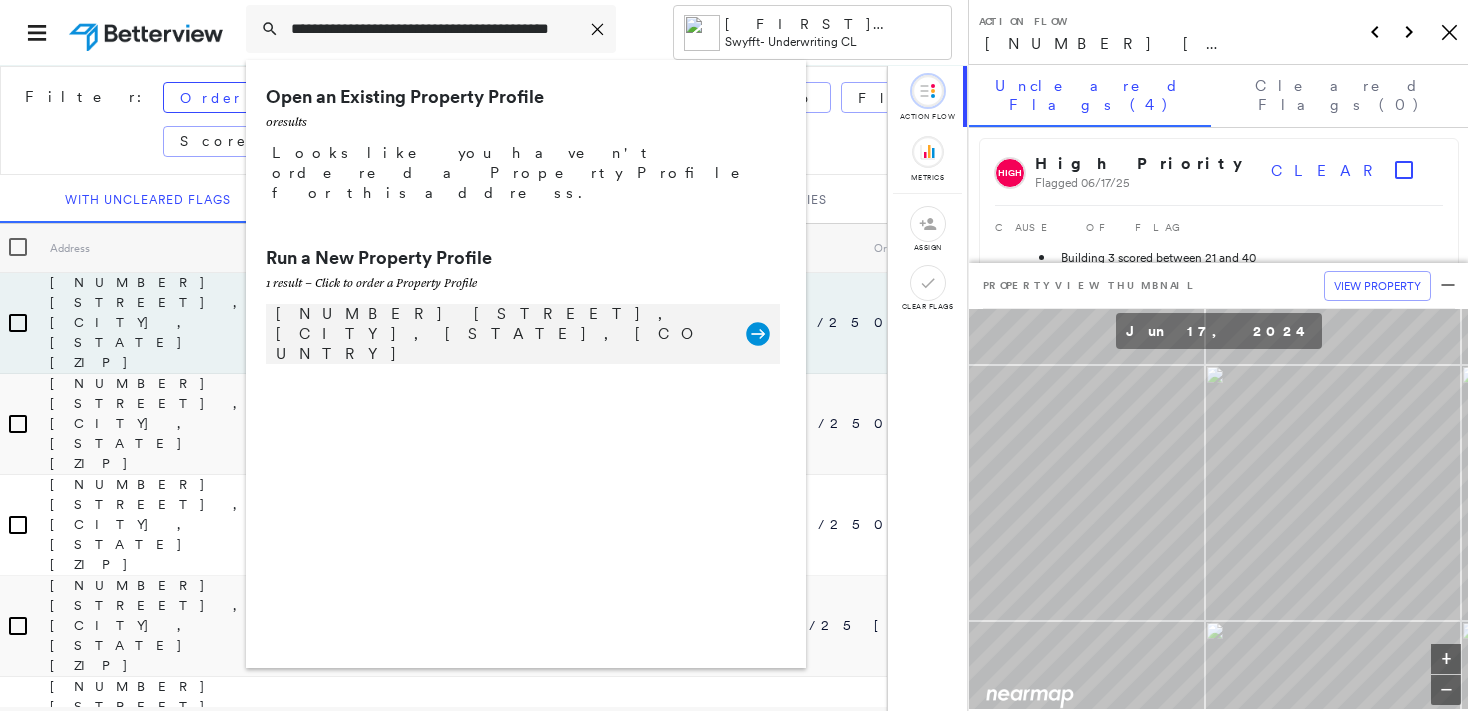 type on "**********" 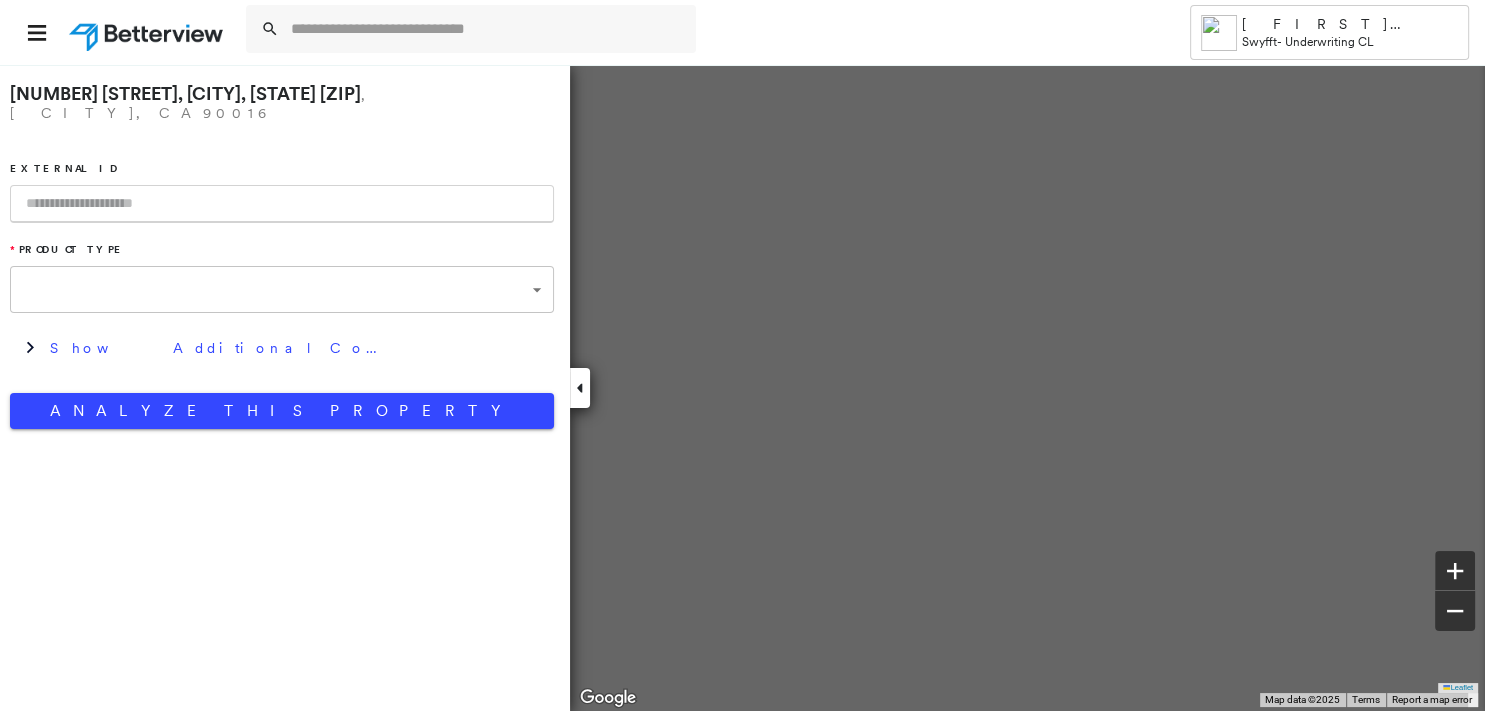 type on "**********" 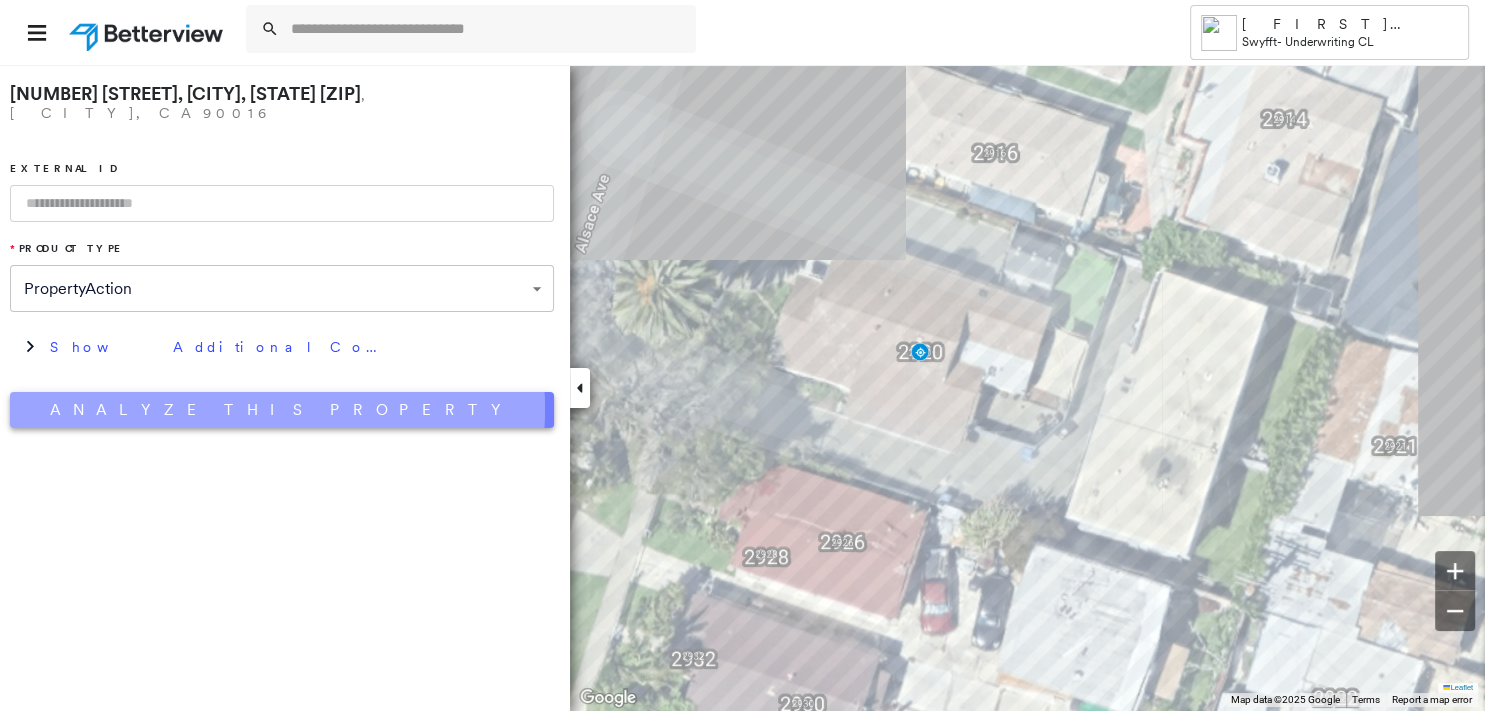 click on "Analyze This Property" at bounding box center [282, 410] 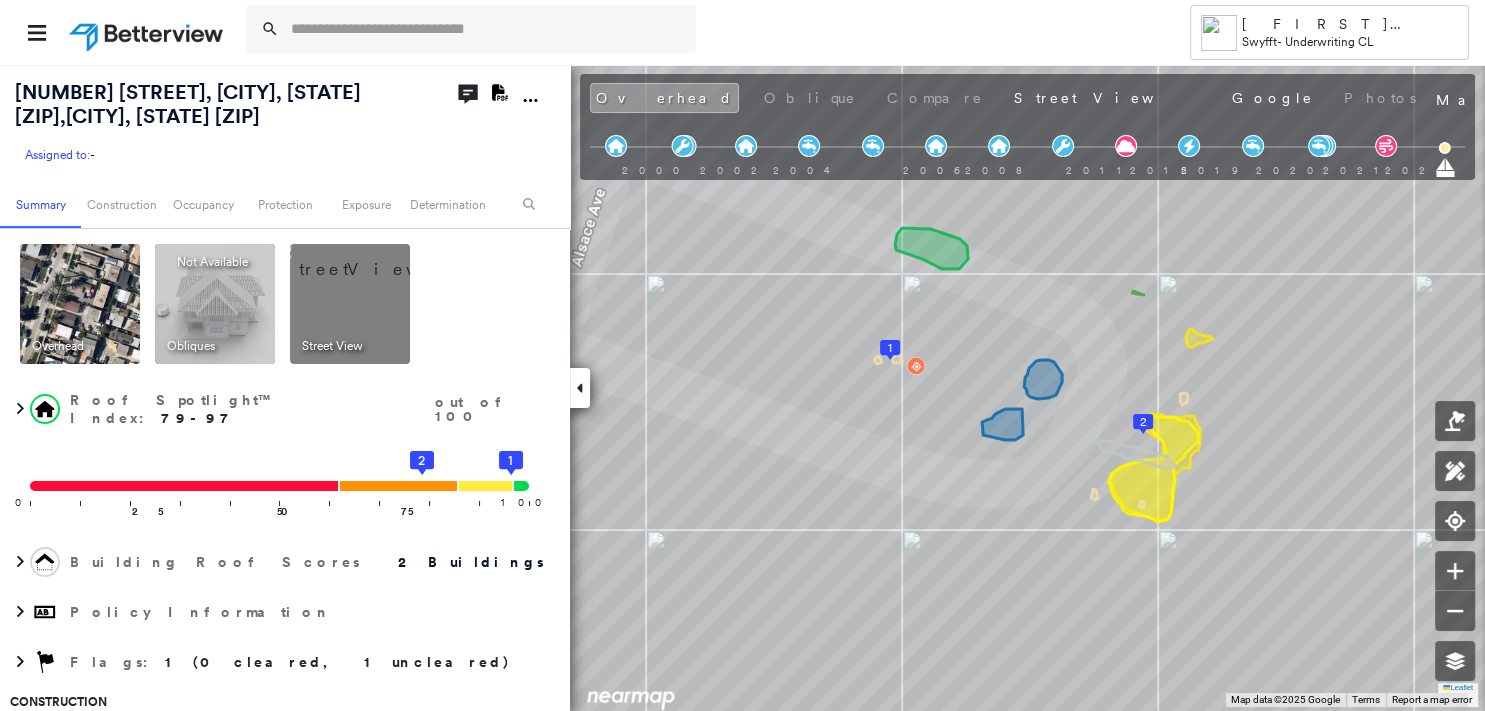 click 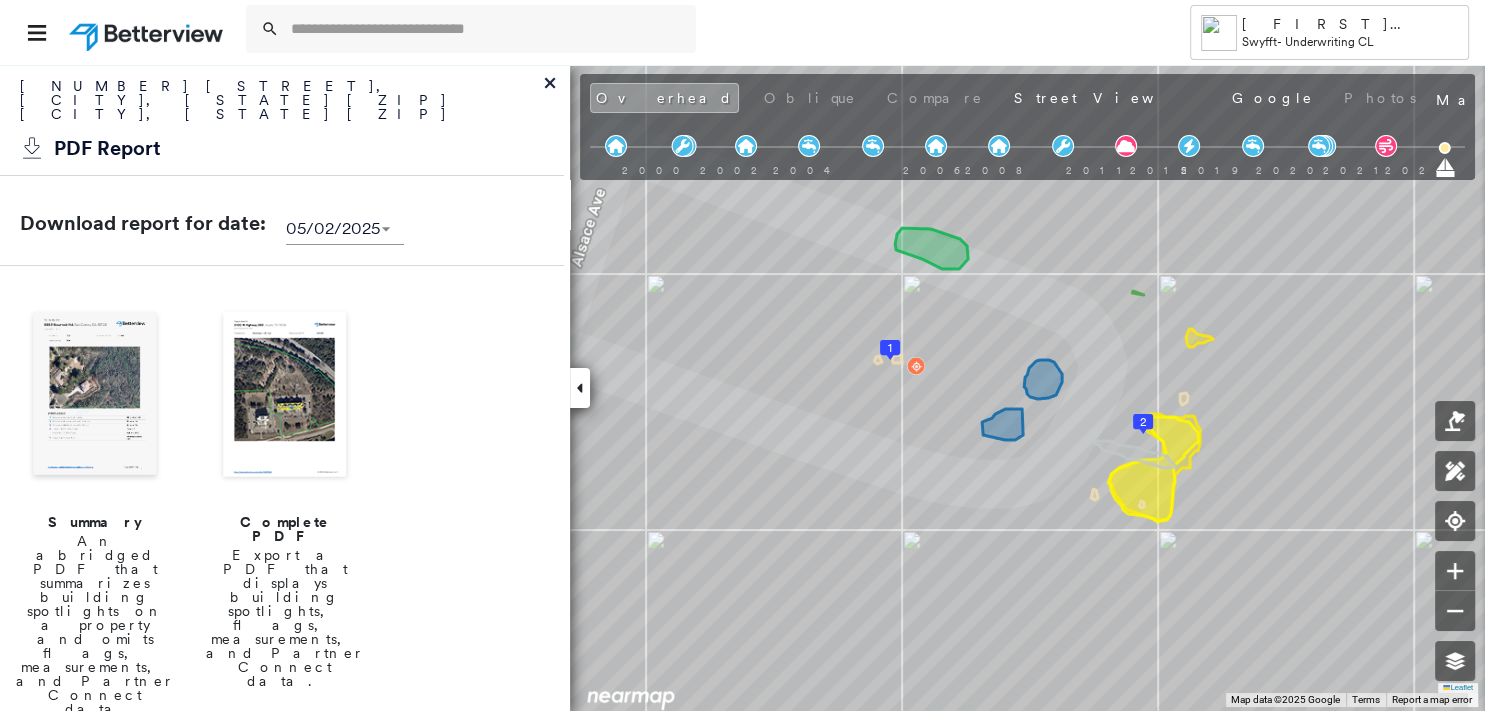 click at bounding box center (95, 396) 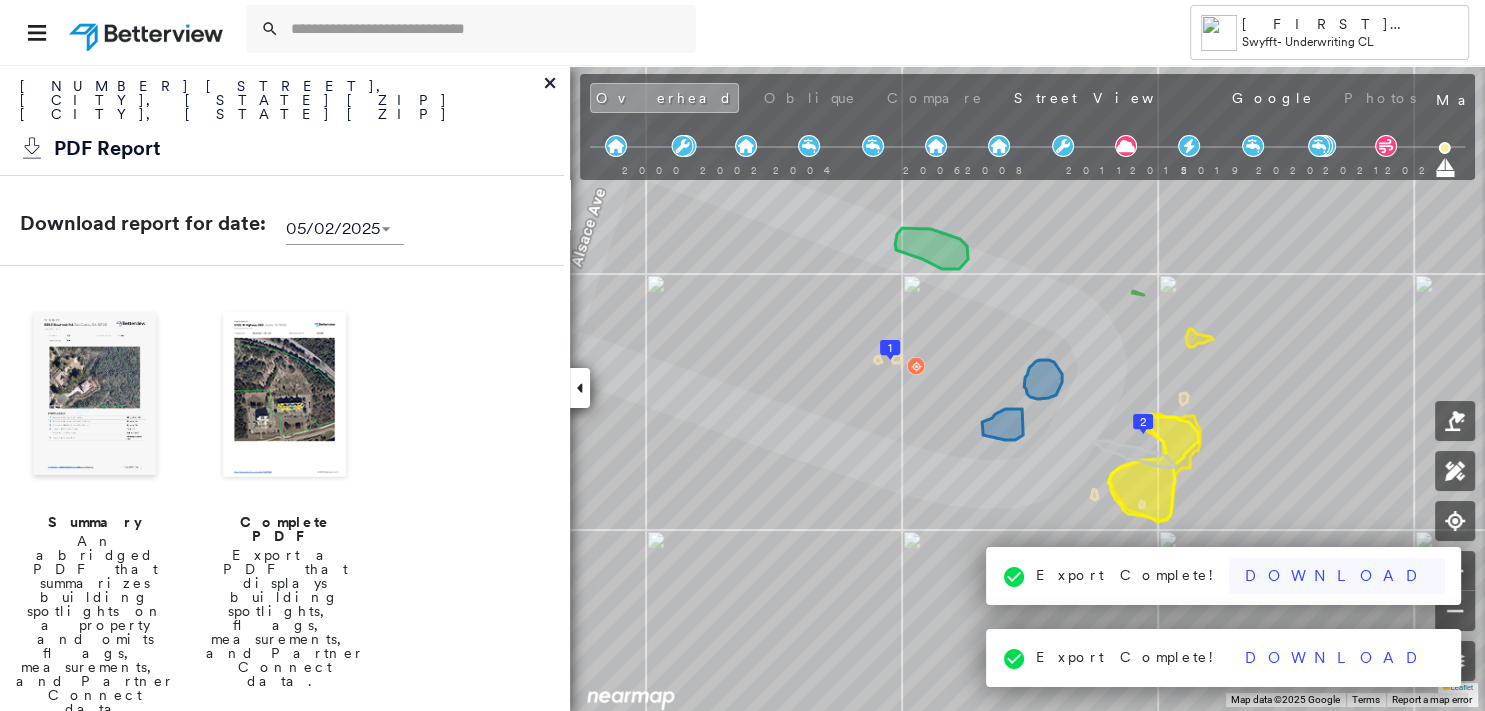 click on "Download" at bounding box center [1337, 576] 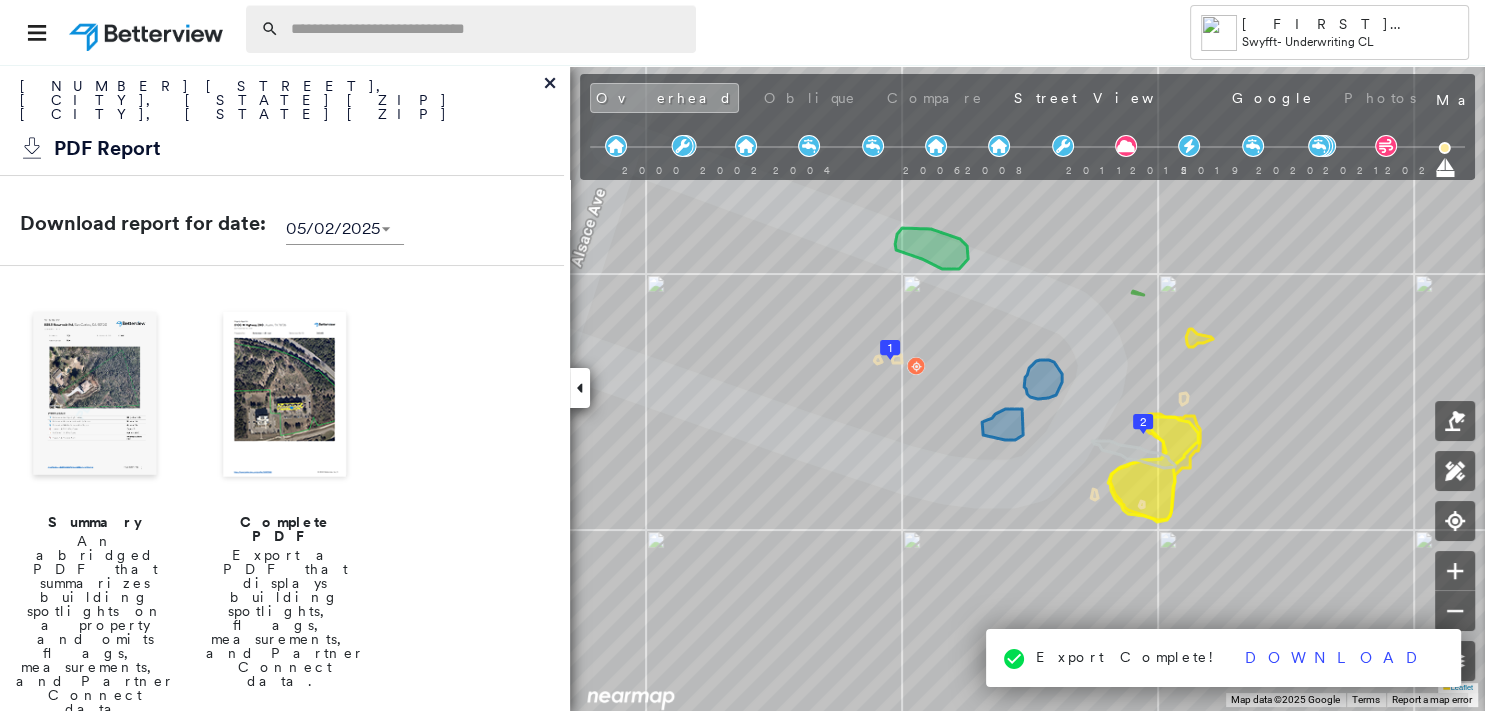 click at bounding box center (487, 29) 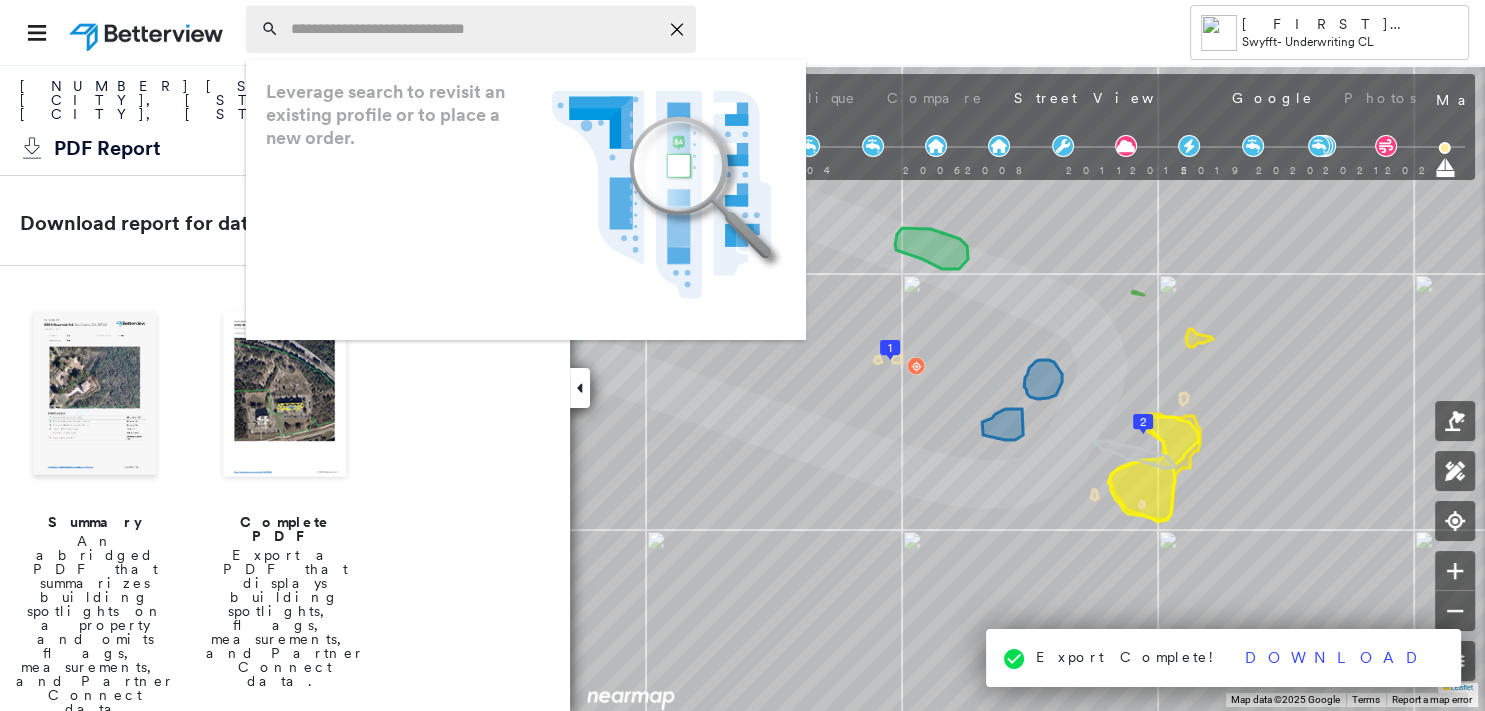 paste on "**********" 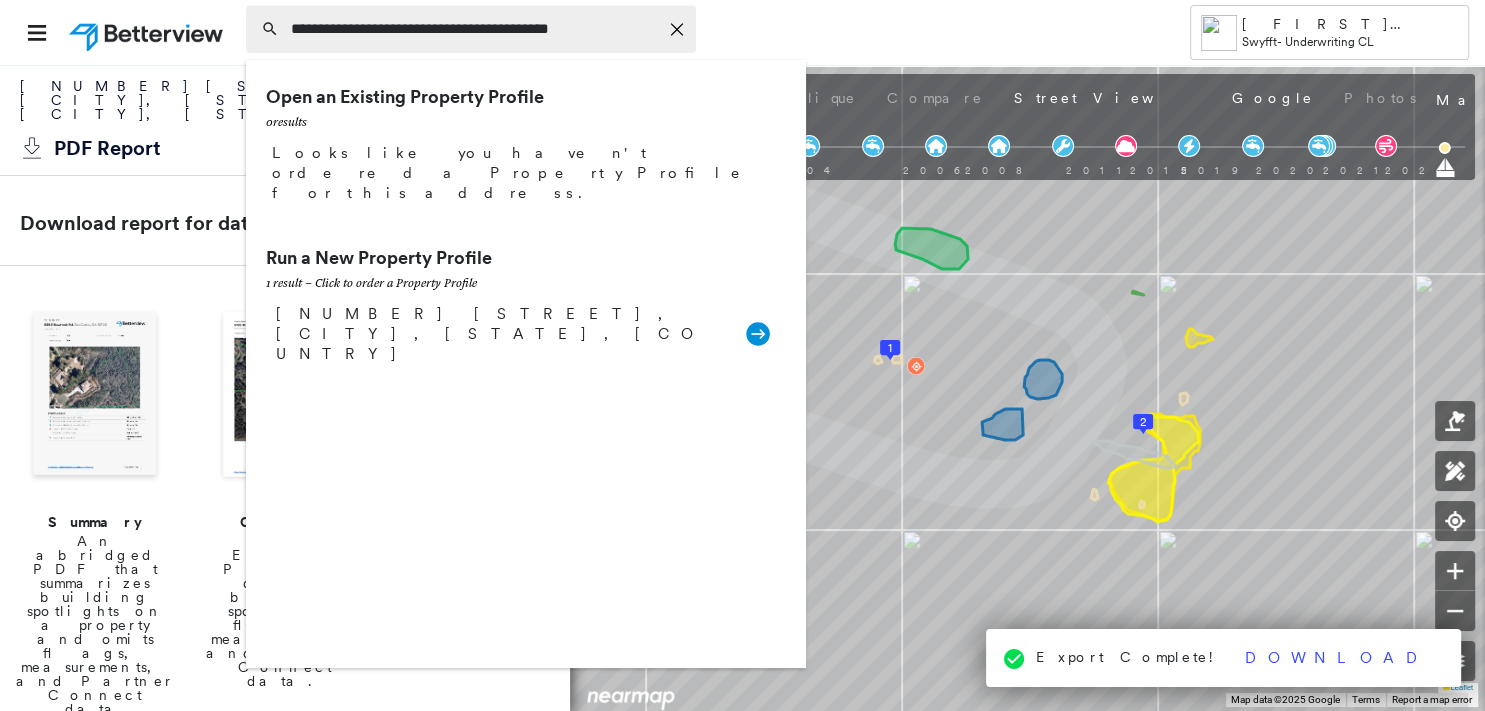 drag, startPoint x: 340, startPoint y: 29, endPoint x: 268, endPoint y: 29, distance: 72 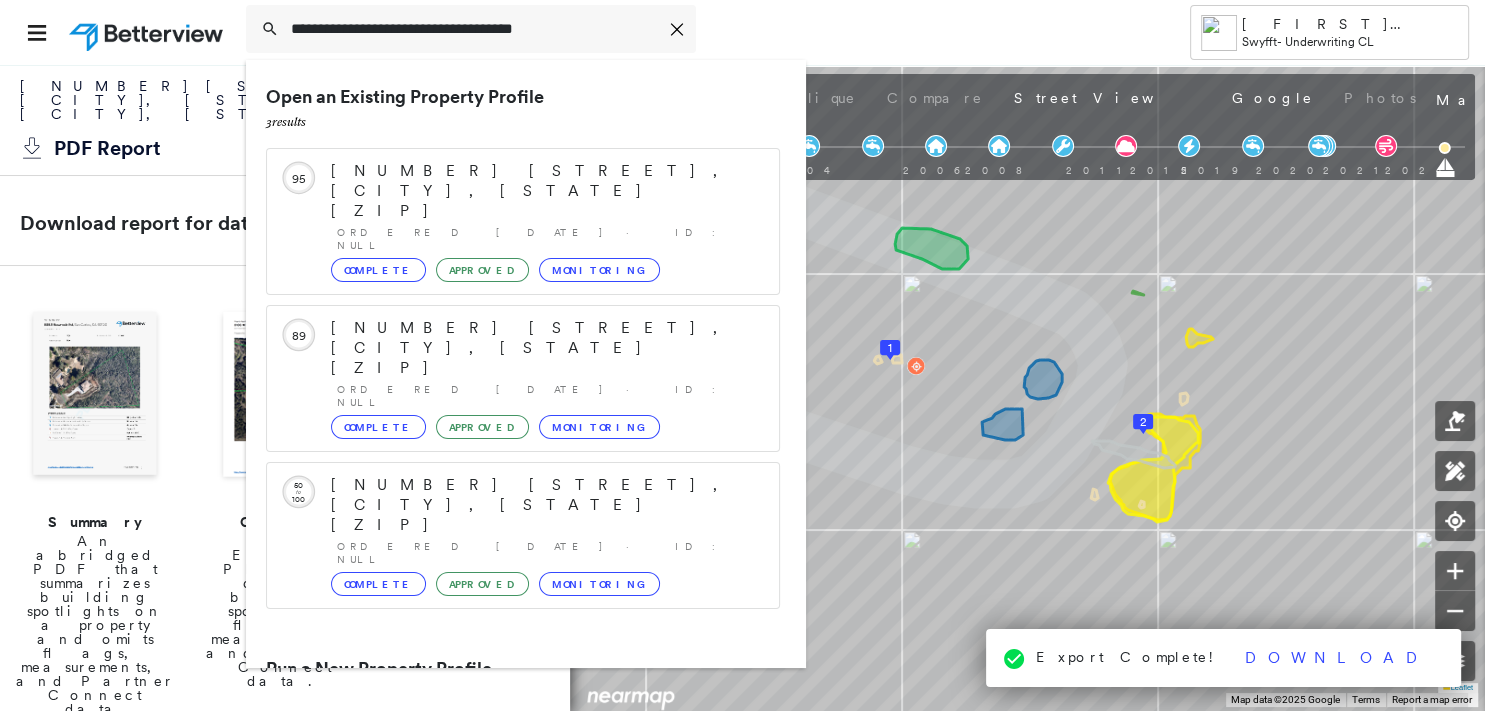 type on "**********" 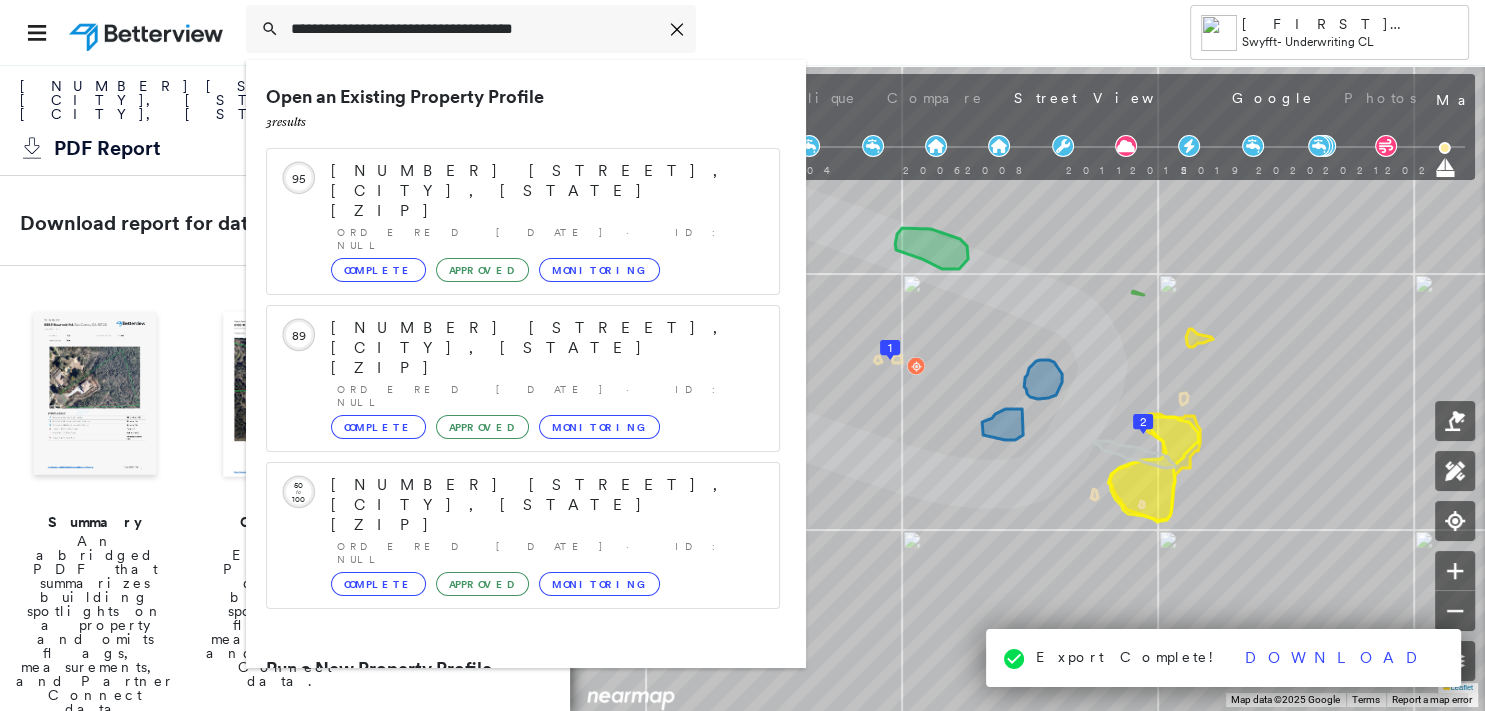 click on "[NUMBER] [STREET], [CITY], [STATE] [ZIP]" at bounding box center [501, 745] 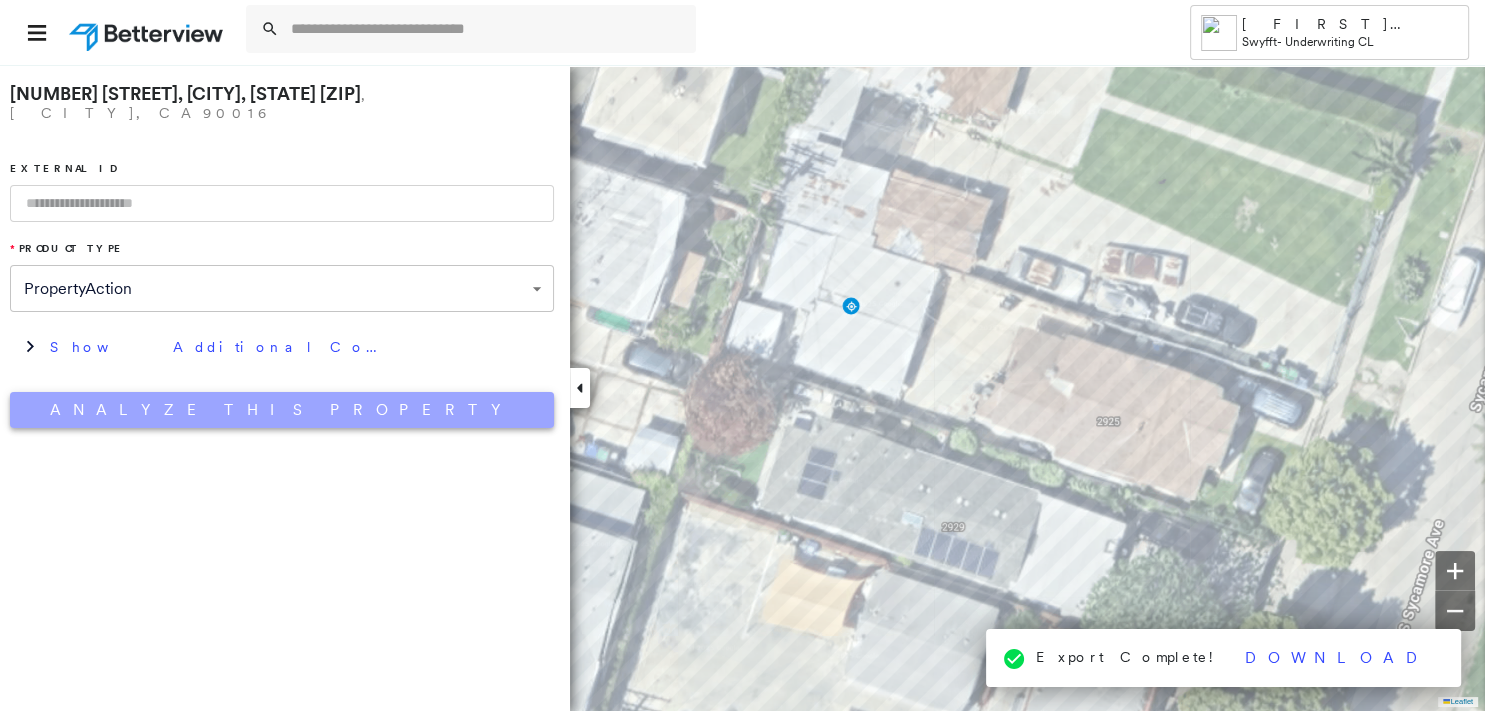 click on "Analyze This Property" at bounding box center [282, 410] 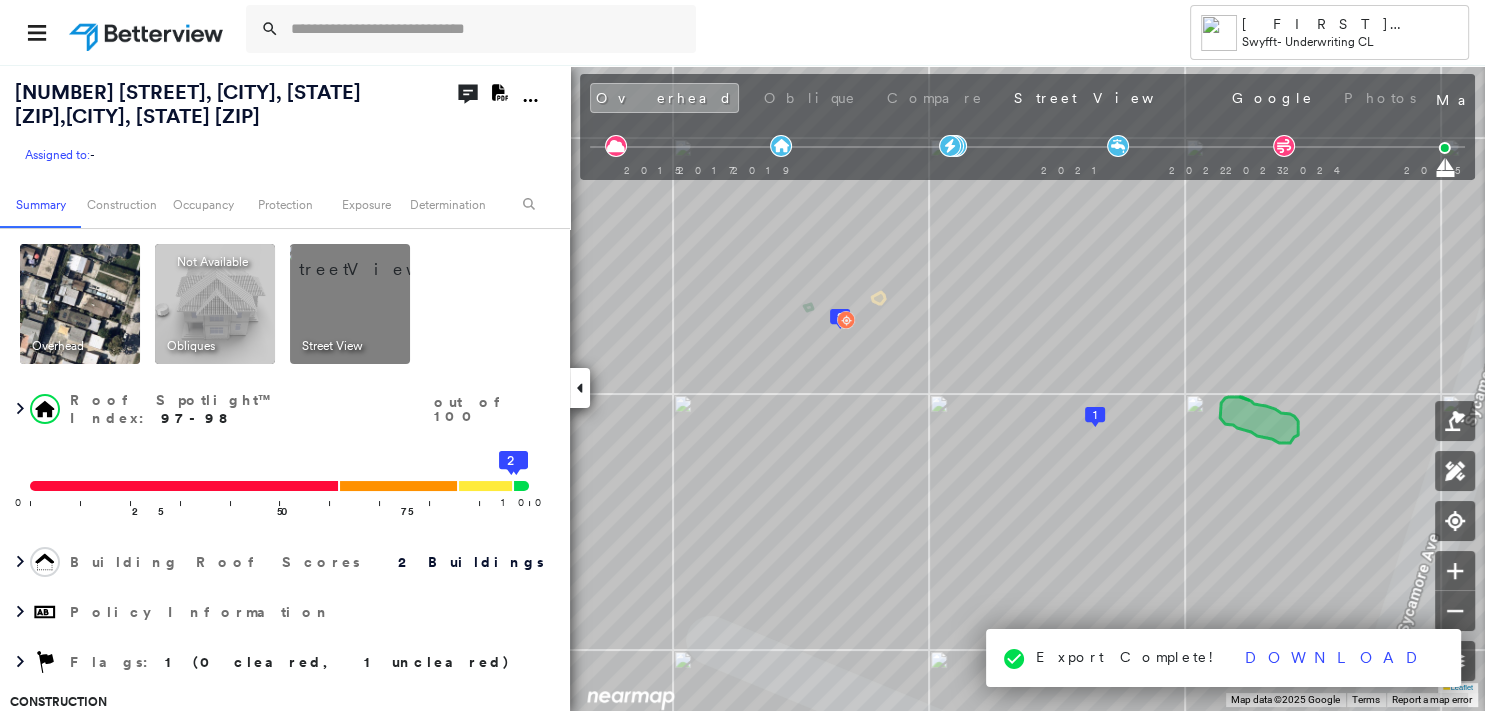 click on "Download PDF Report" 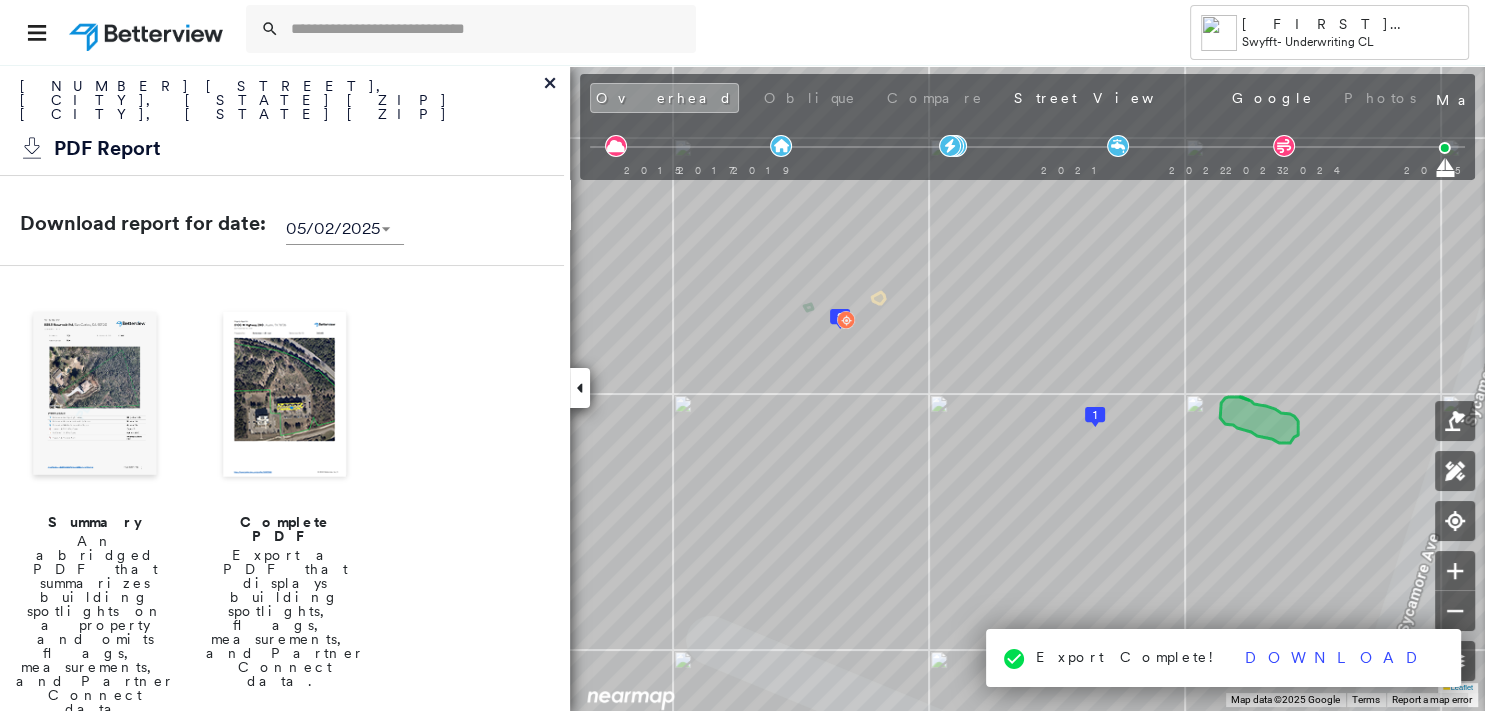 click at bounding box center (95, 396) 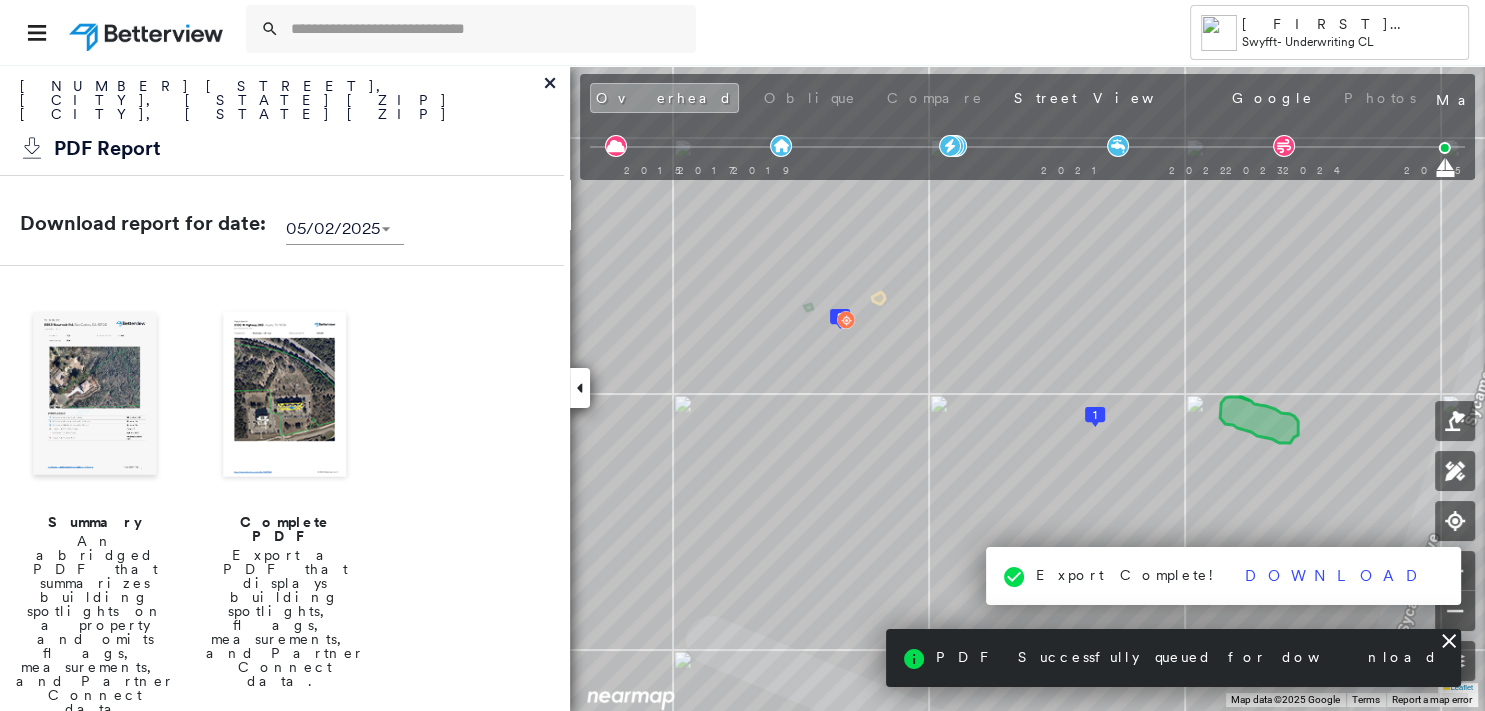 click at bounding box center [95, 396] 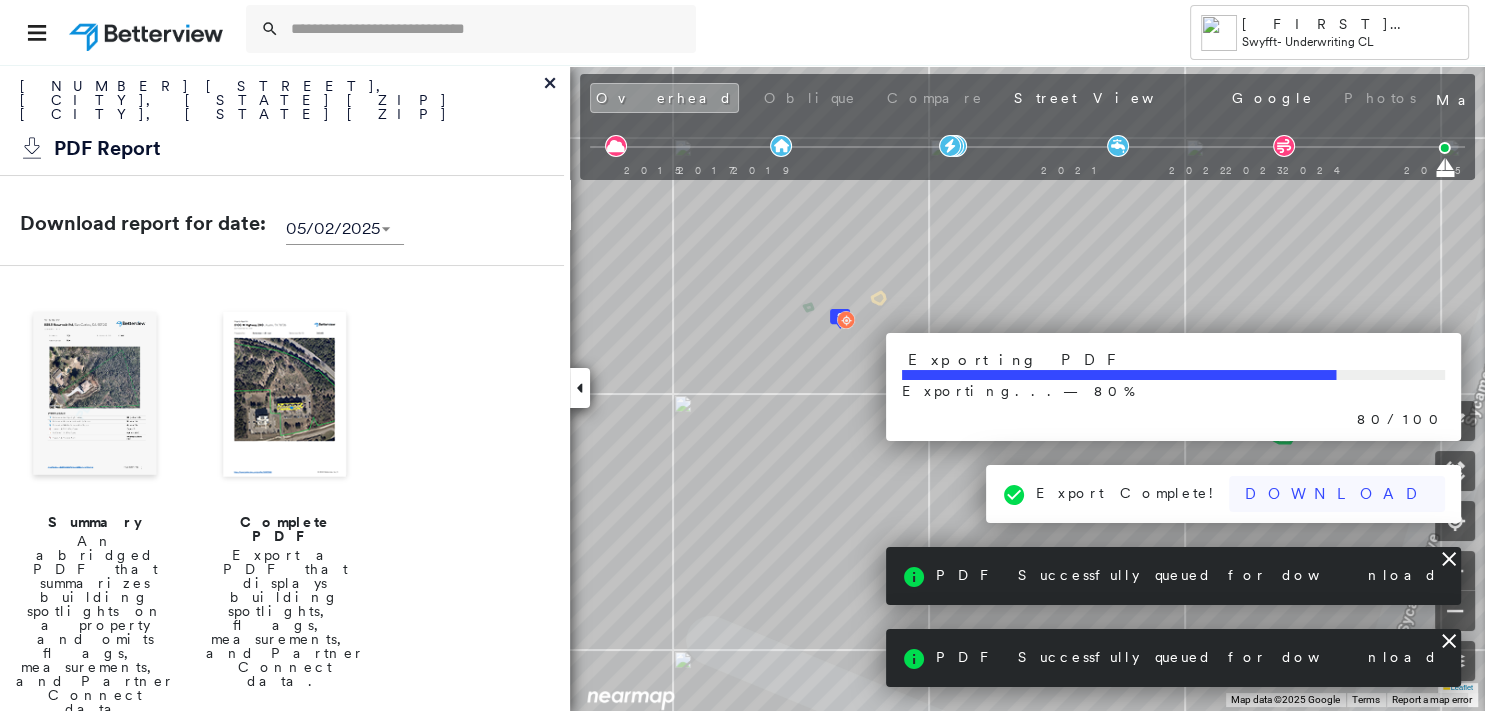 click on "Download" at bounding box center (1337, 494) 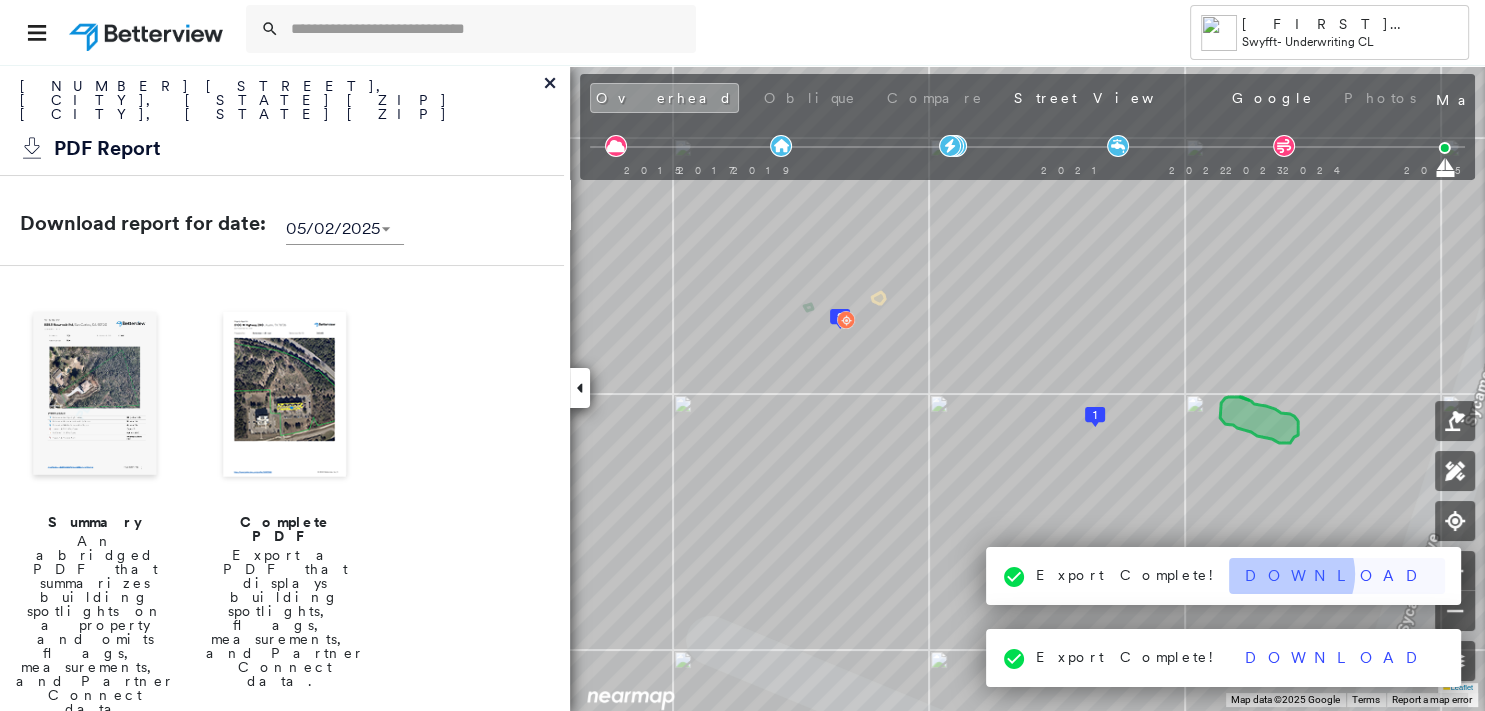 click on "Download" at bounding box center [1337, 576] 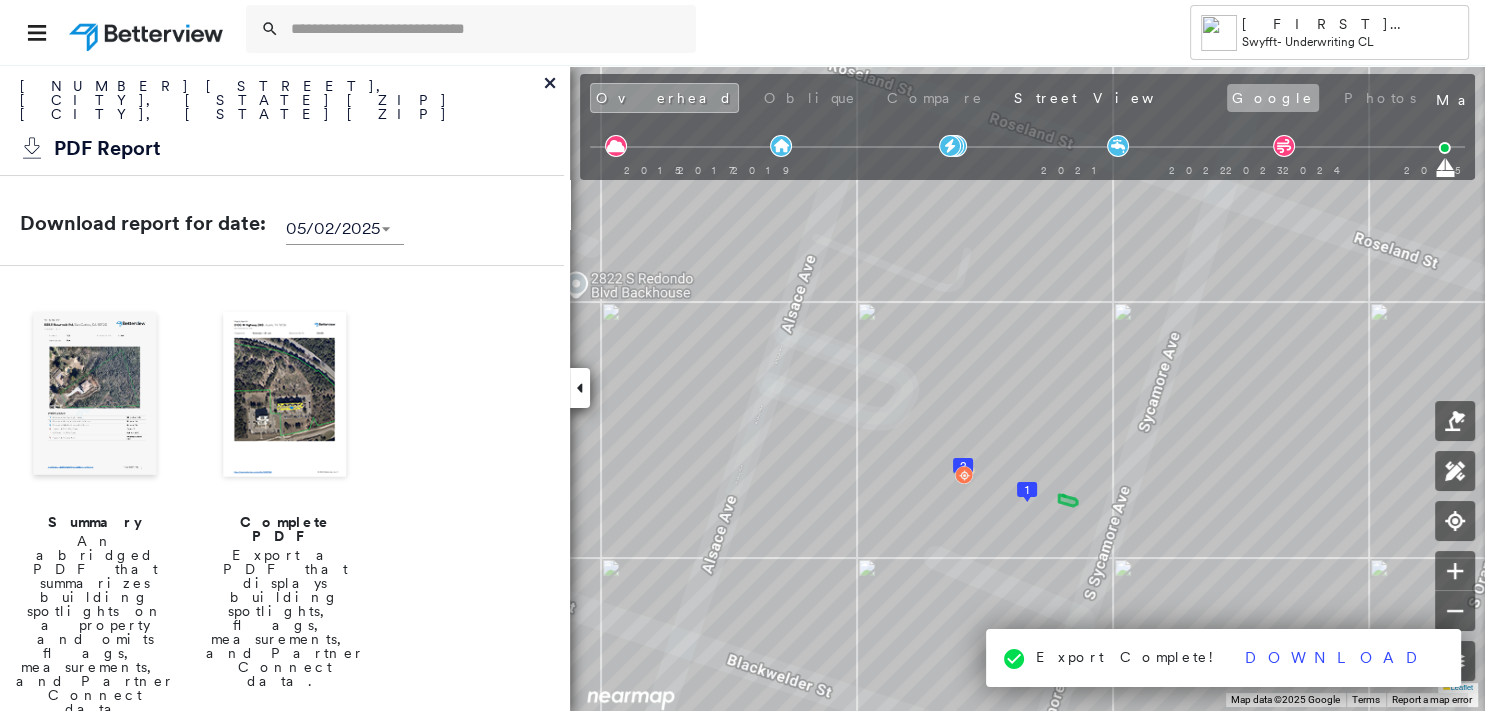 click on "Google" at bounding box center (1273, 98) 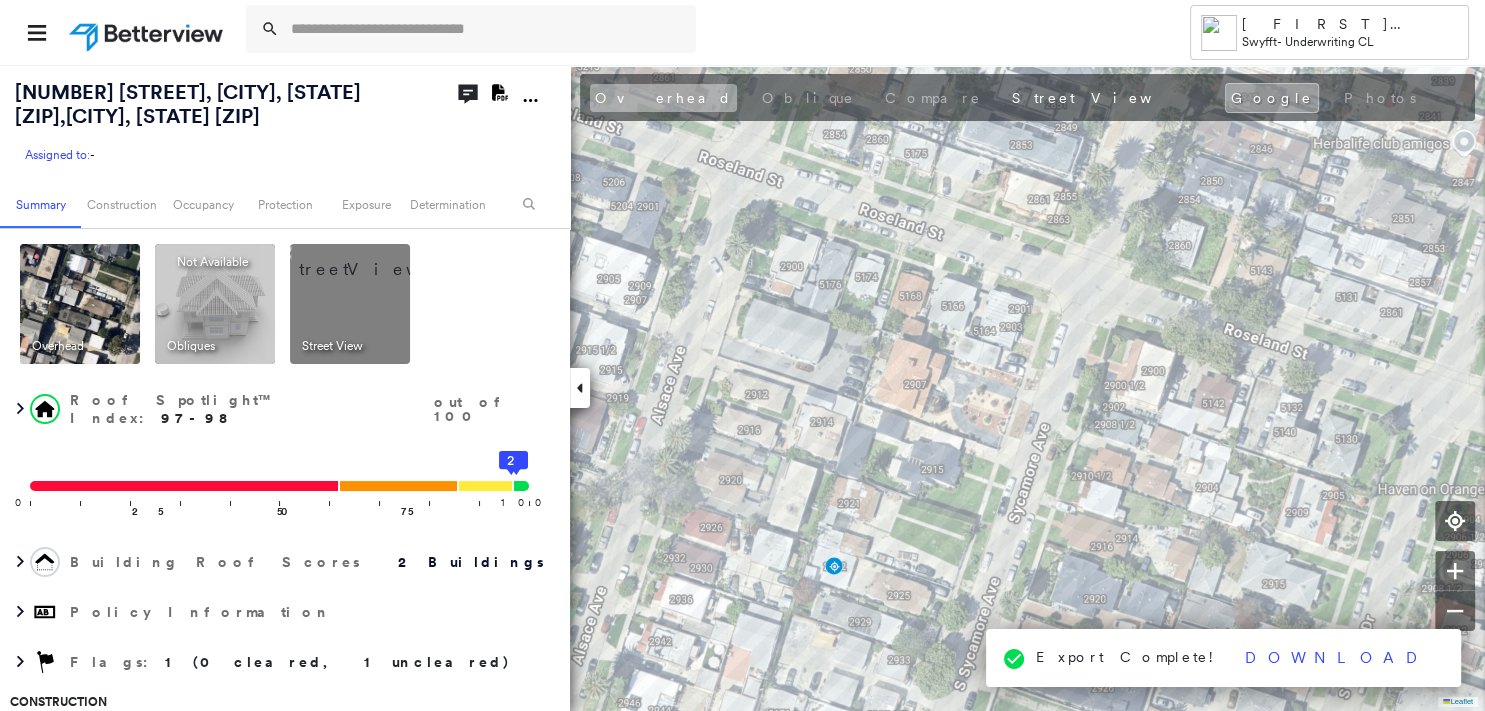 click on "Overhead" at bounding box center [663, 98] 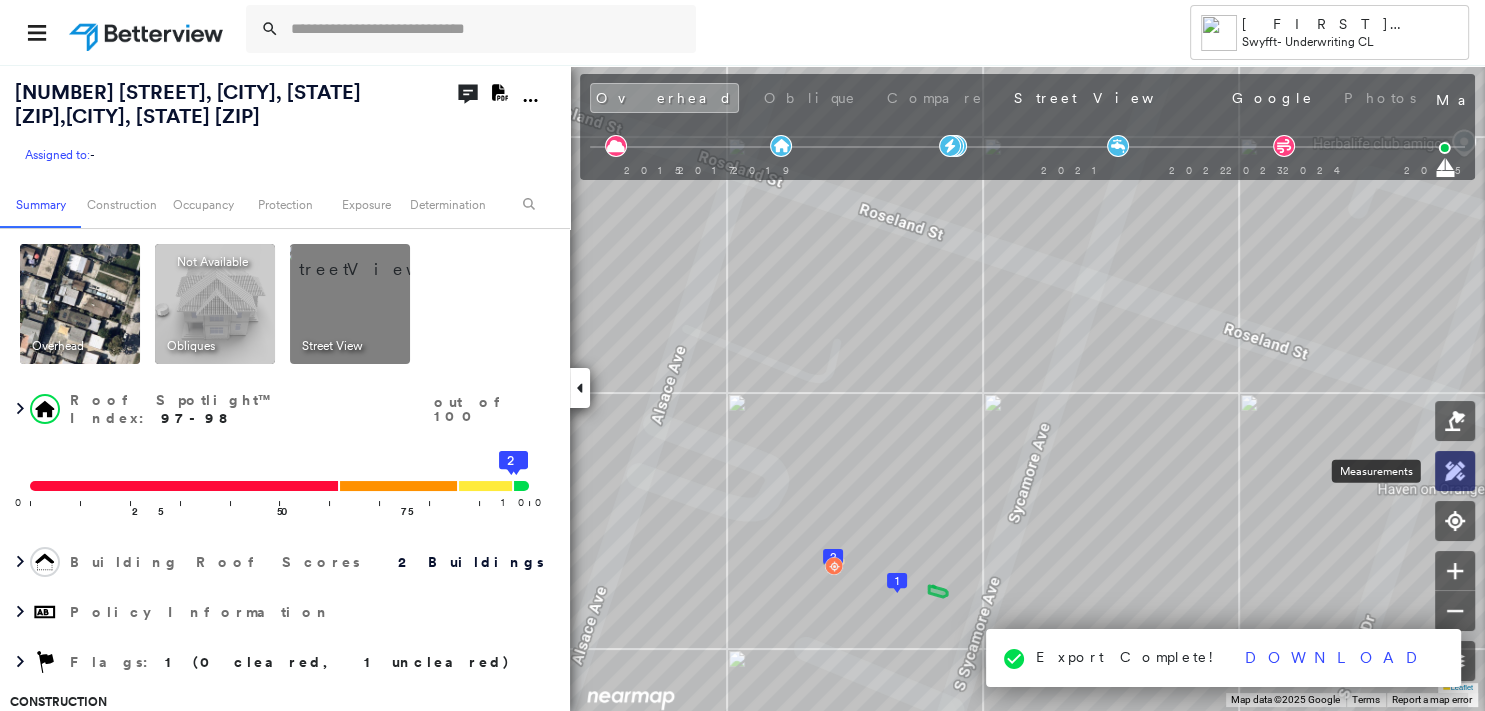 click 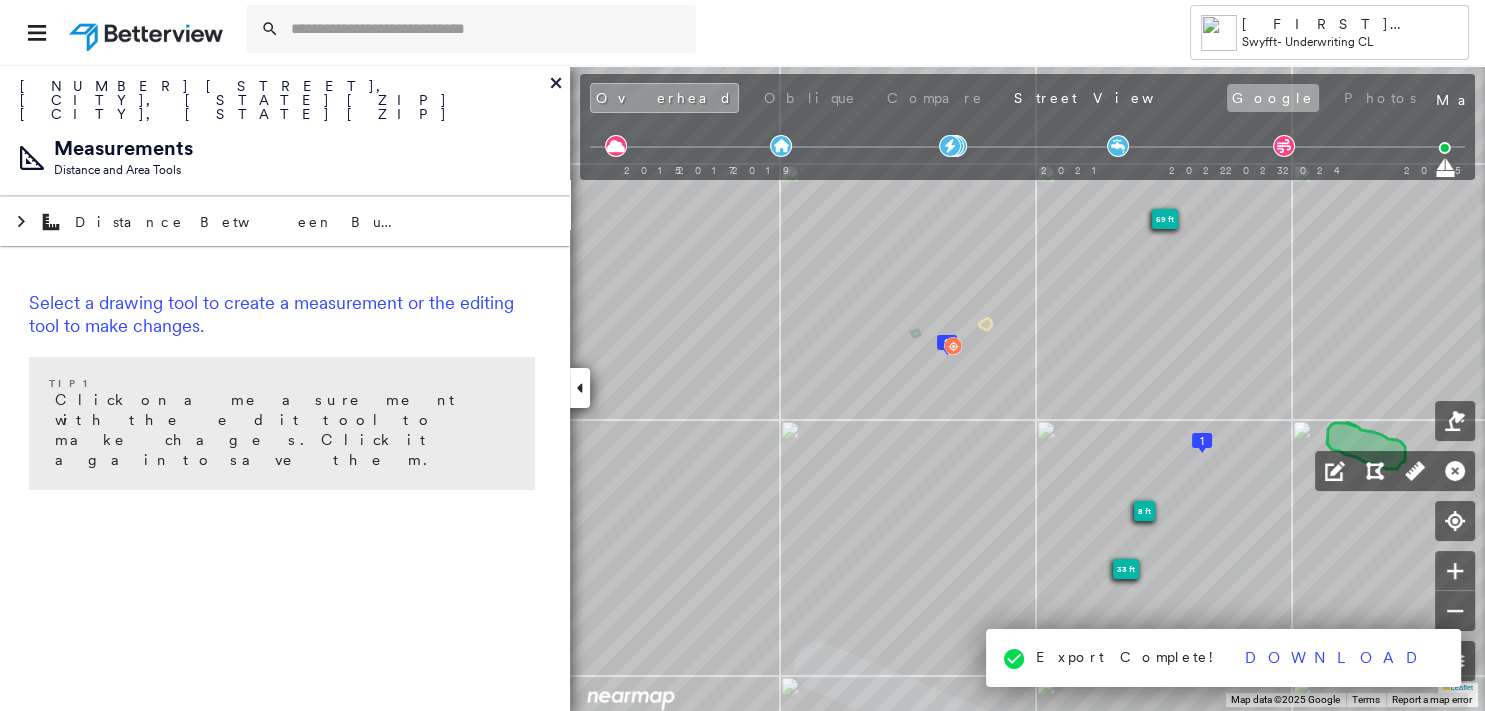click on "Google" at bounding box center [1273, 98] 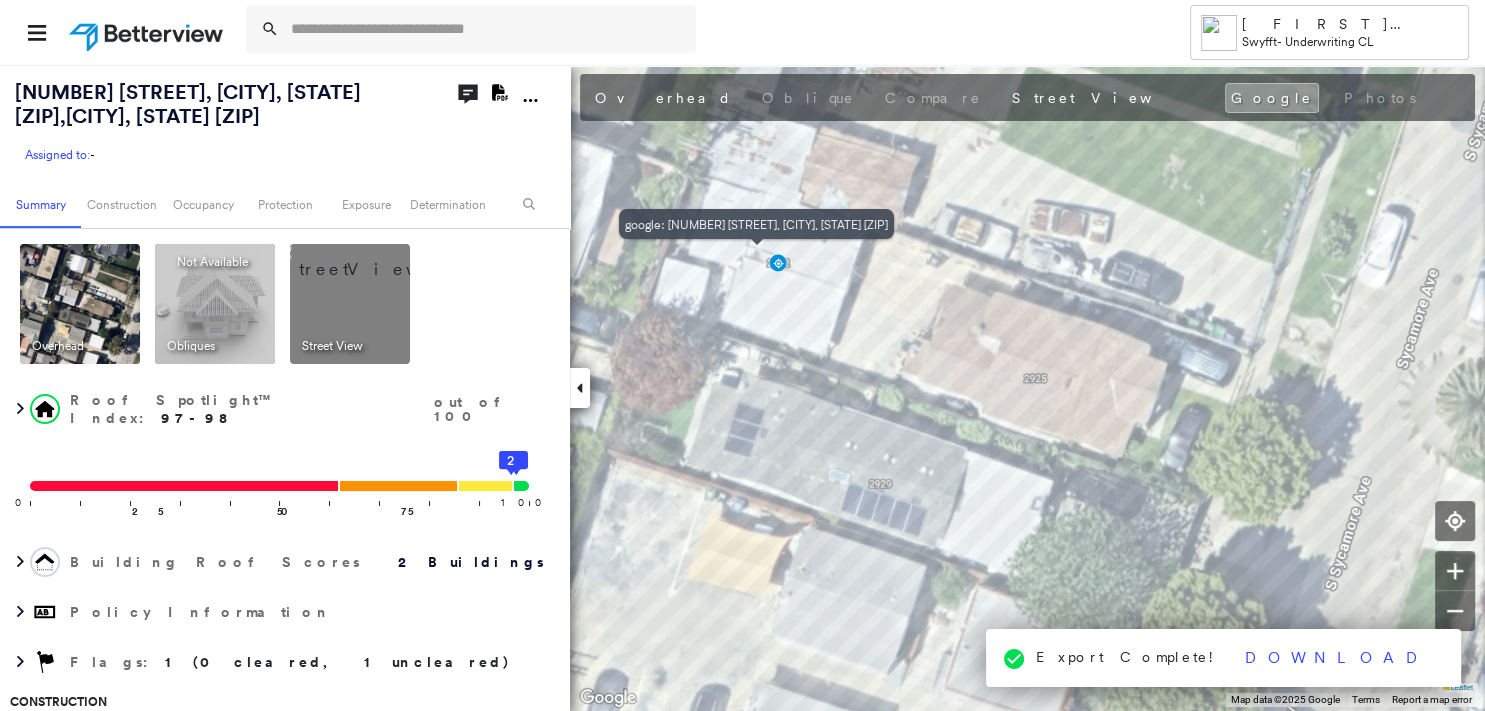 click at bounding box center [777, 262] 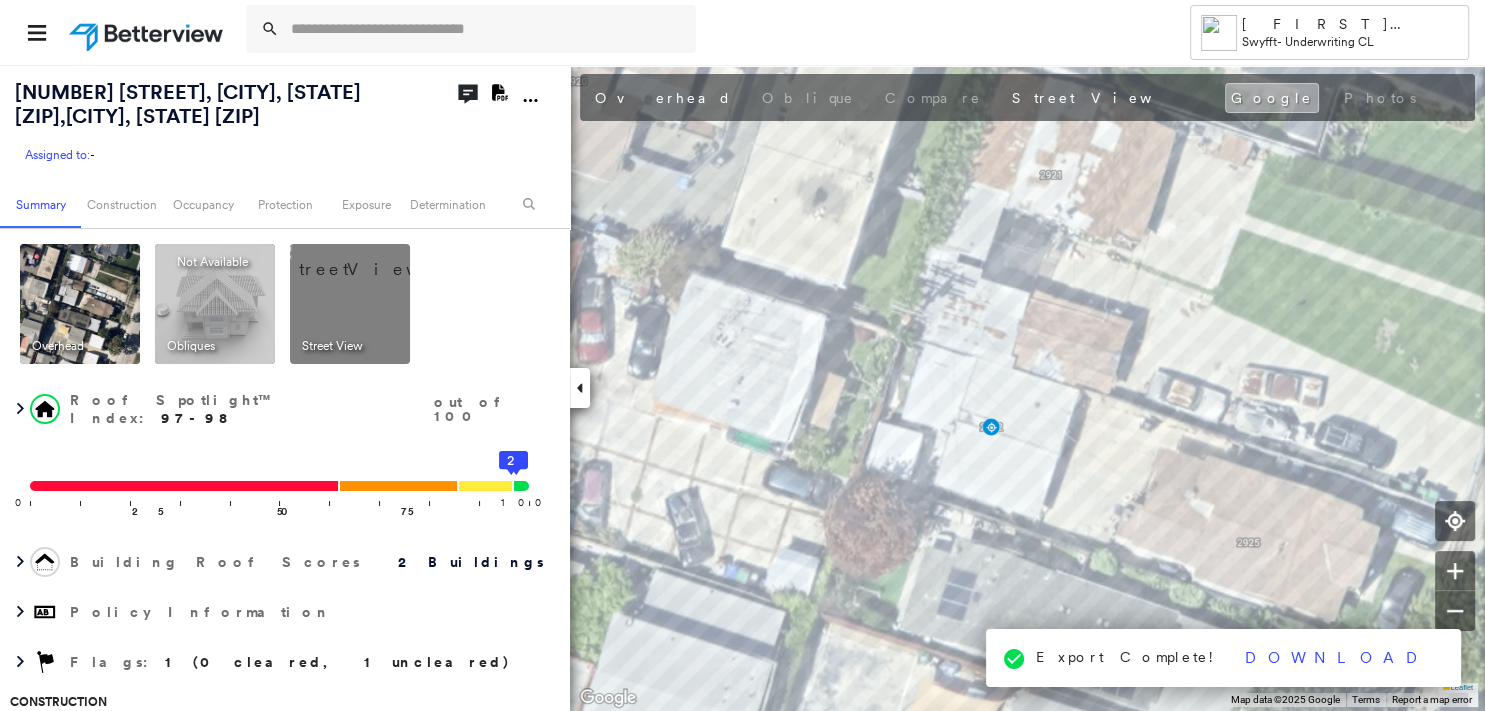 drag, startPoint x: 981, startPoint y: 96, endPoint x: 994, endPoint y: 106, distance: 16.40122 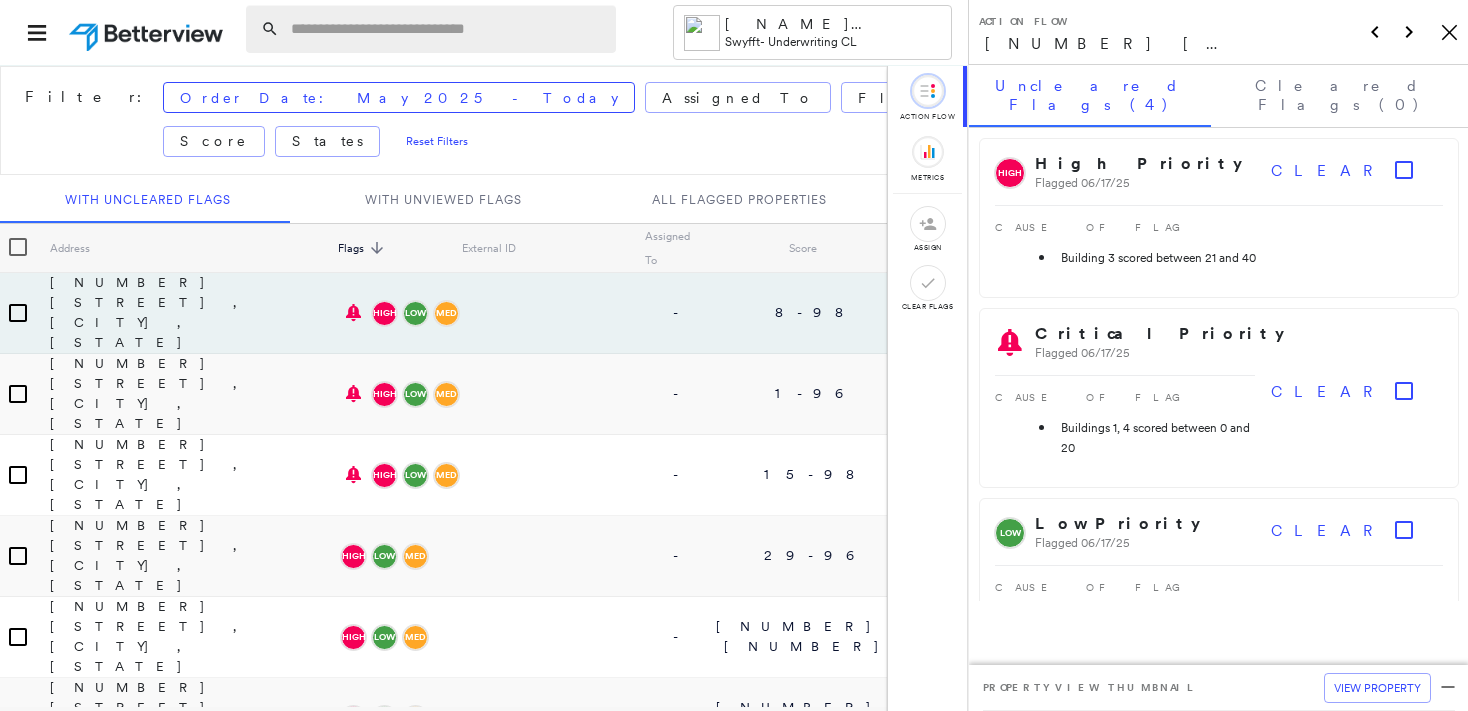 drag, startPoint x: 0, startPoint y: 0, endPoint x: 334, endPoint y: 35, distance: 335.82883 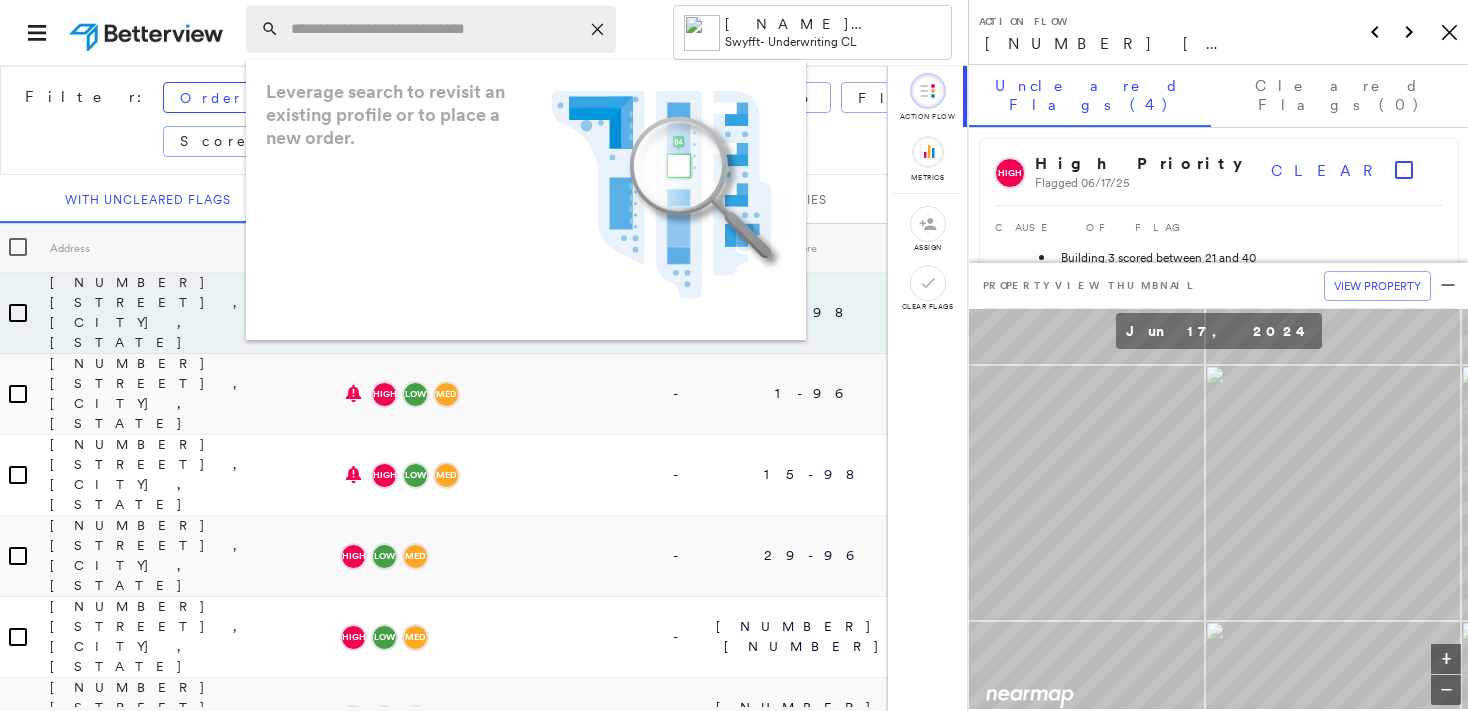 paste on "**********" 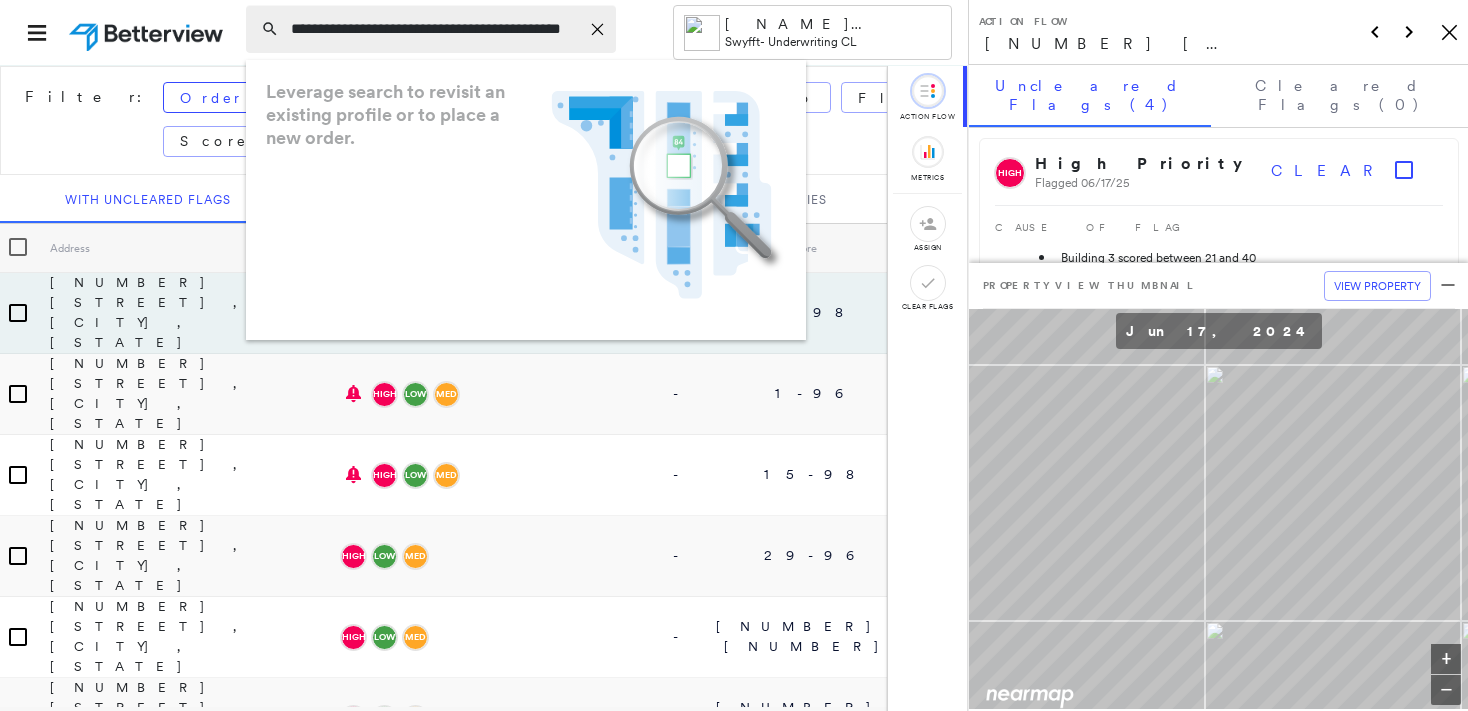 scroll, scrollTop: 0, scrollLeft: 44, axis: horizontal 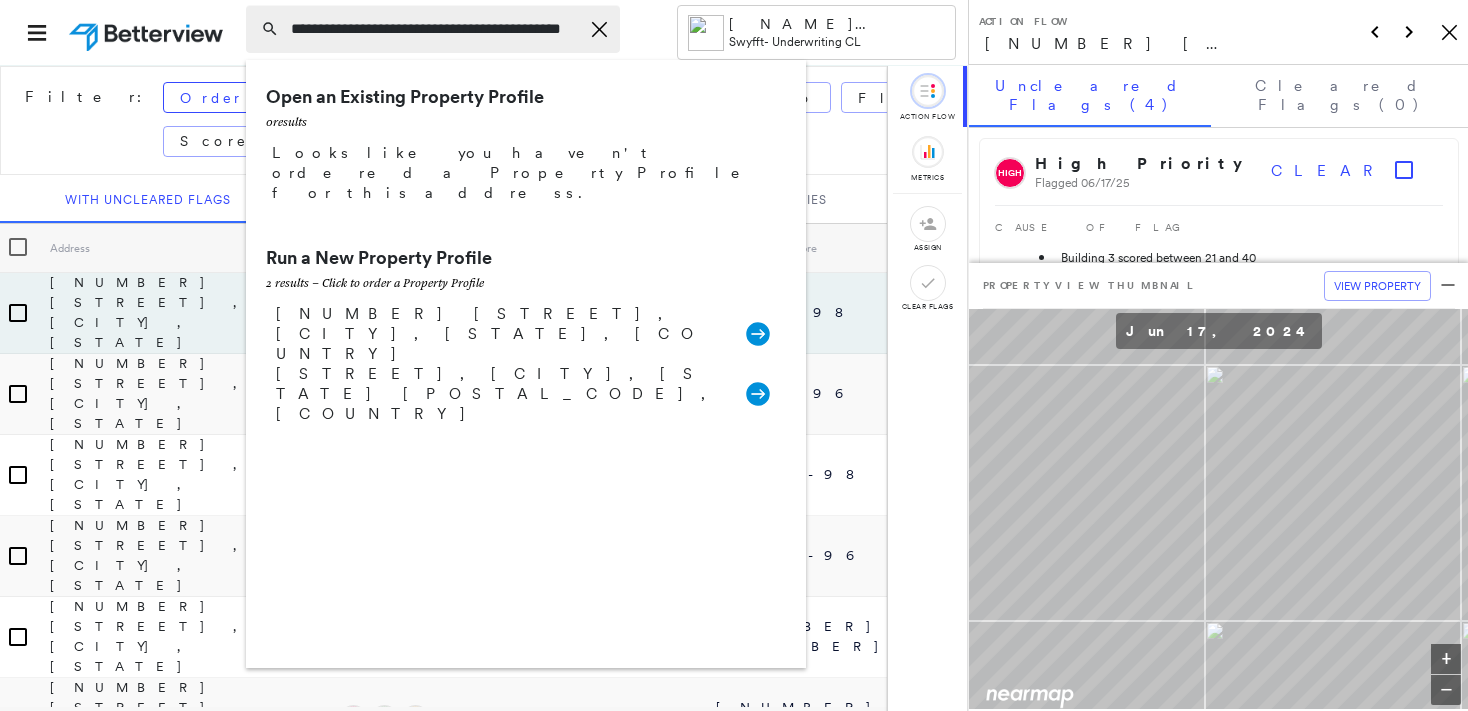 drag, startPoint x: 345, startPoint y: 26, endPoint x: 91, endPoint y: 69, distance: 257.61404 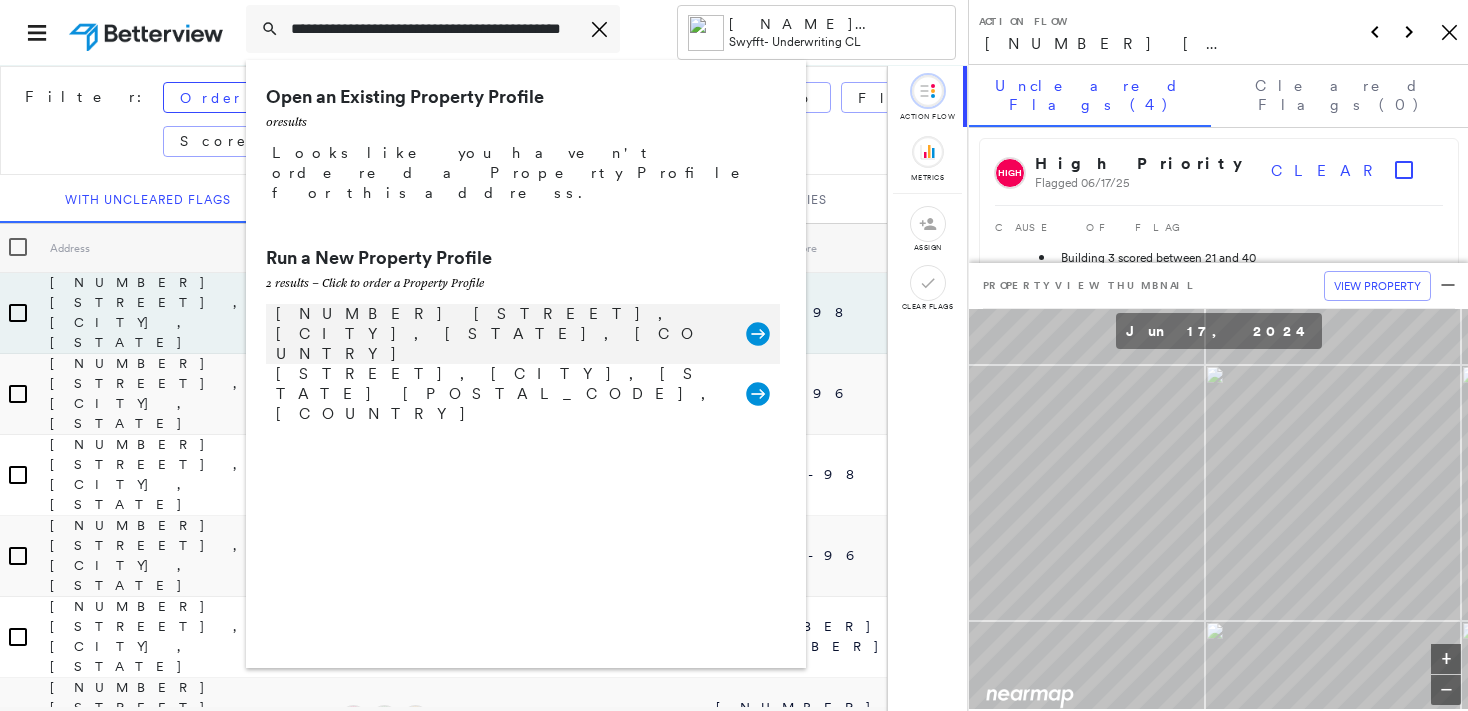 type on "**********" 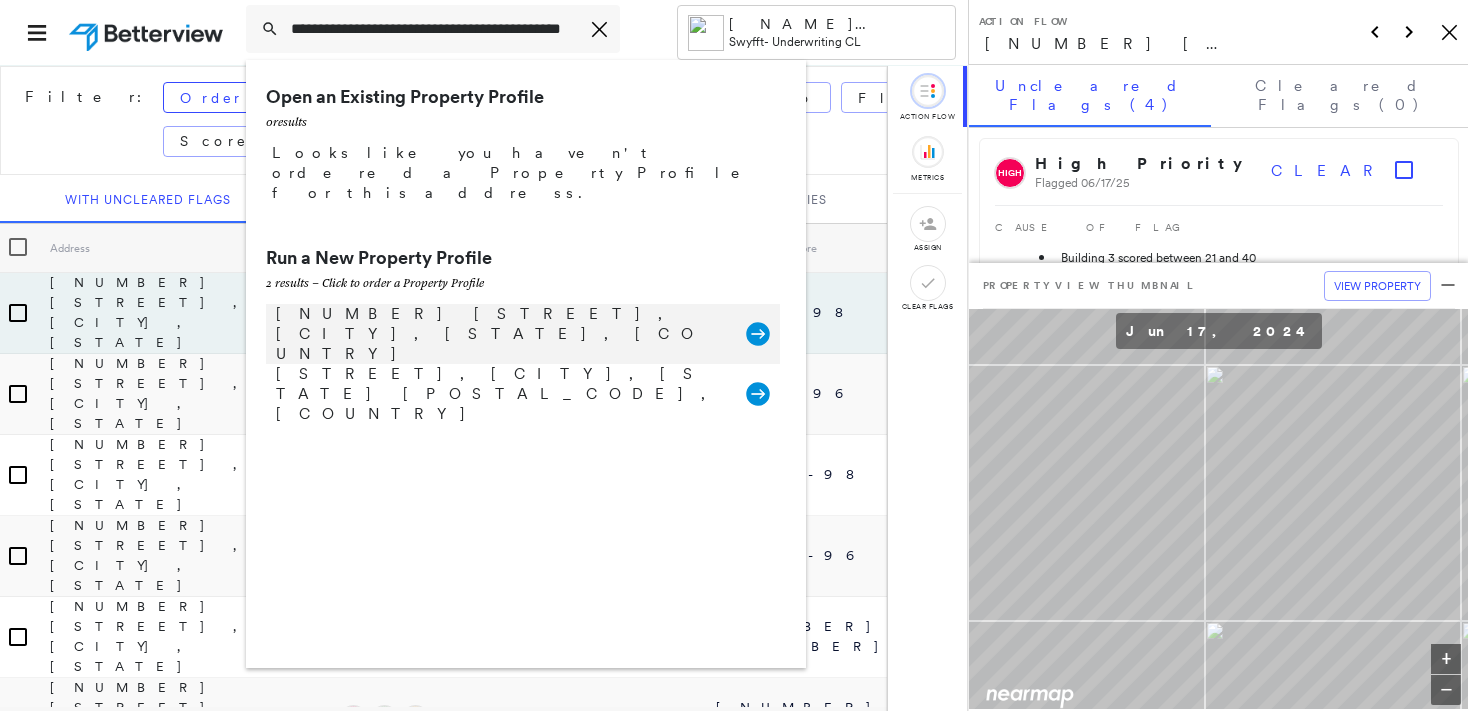 click on "[NUMBER] [STREET], [CITY], [STATE], [COUNTRY]" at bounding box center [501, 334] 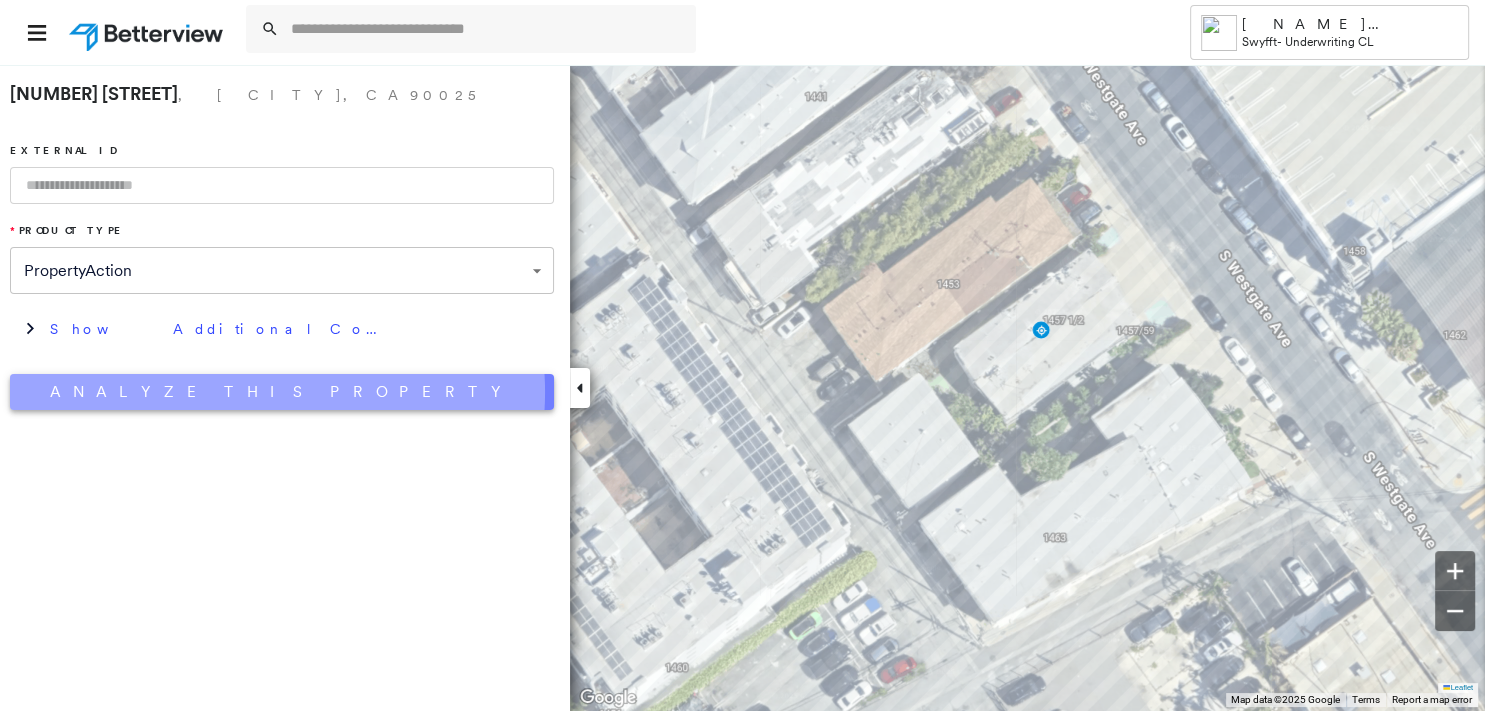 click on "Analyze This Property" at bounding box center [282, 392] 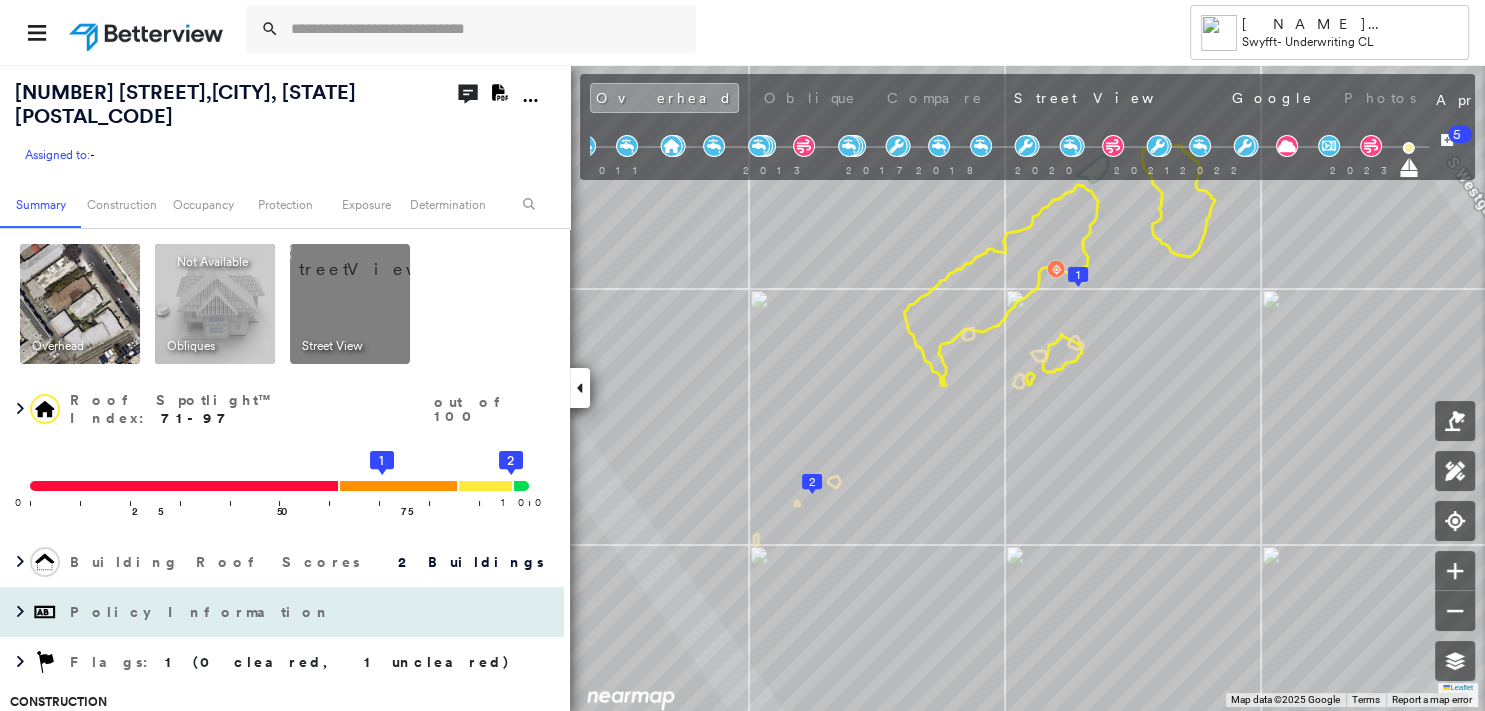 scroll, scrollTop: 105, scrollLeft: 0, axis: vertical 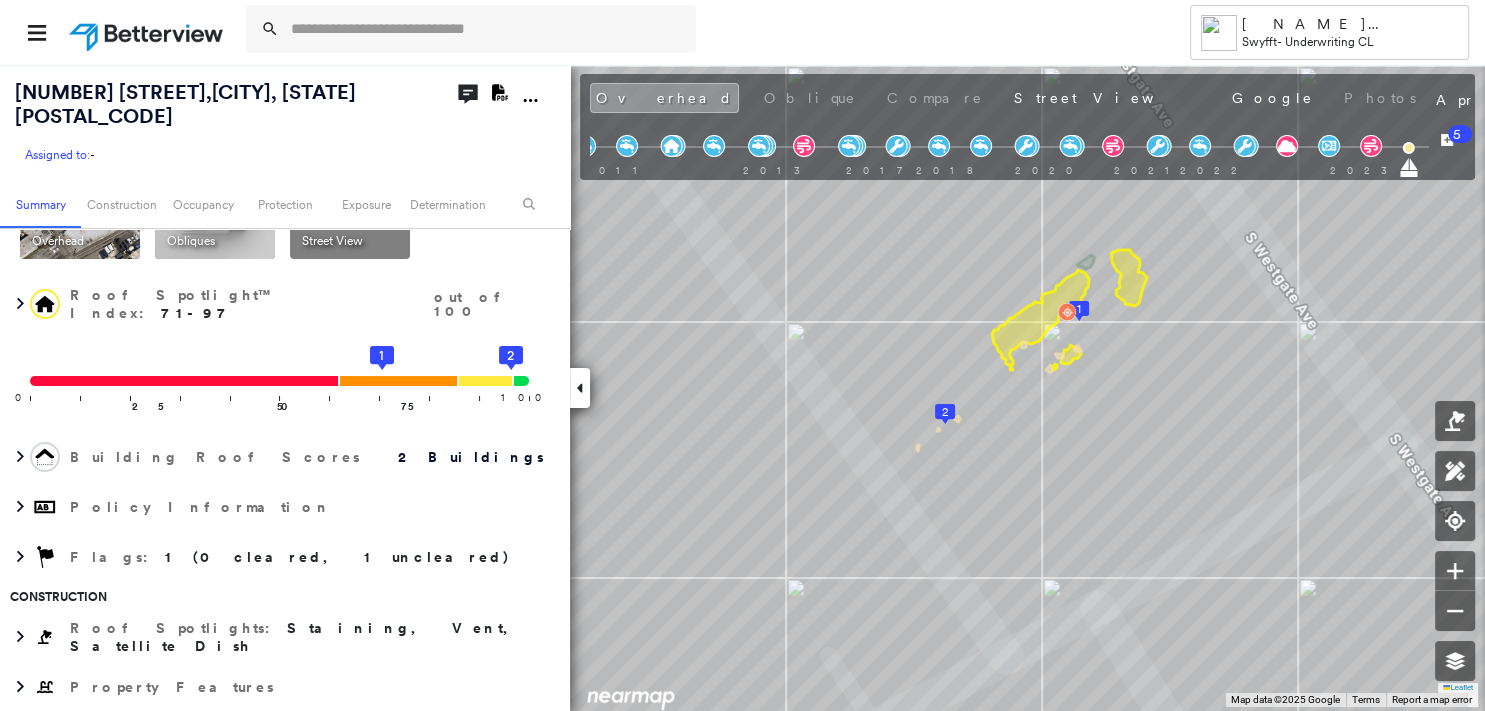 click on "Download PDF Report" 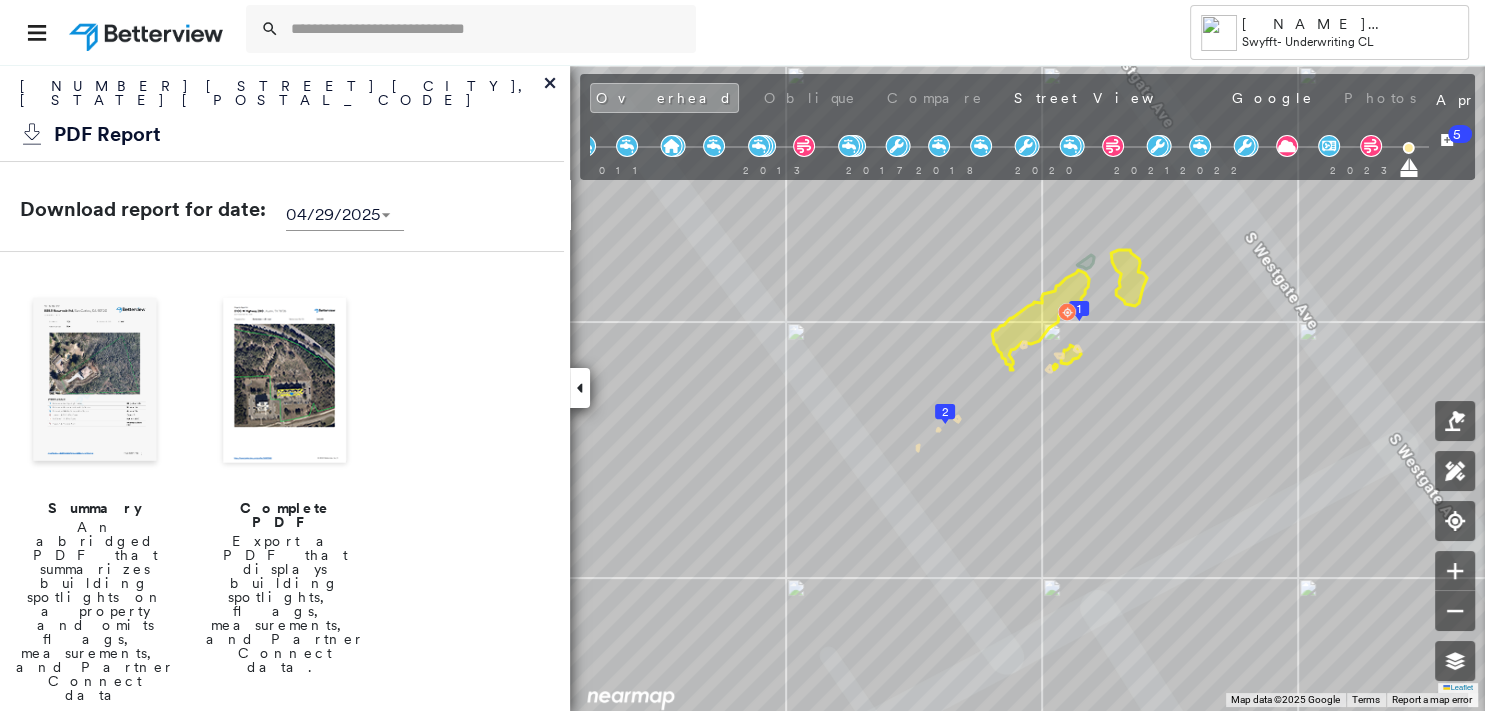 click at bounding box center [95, 382] 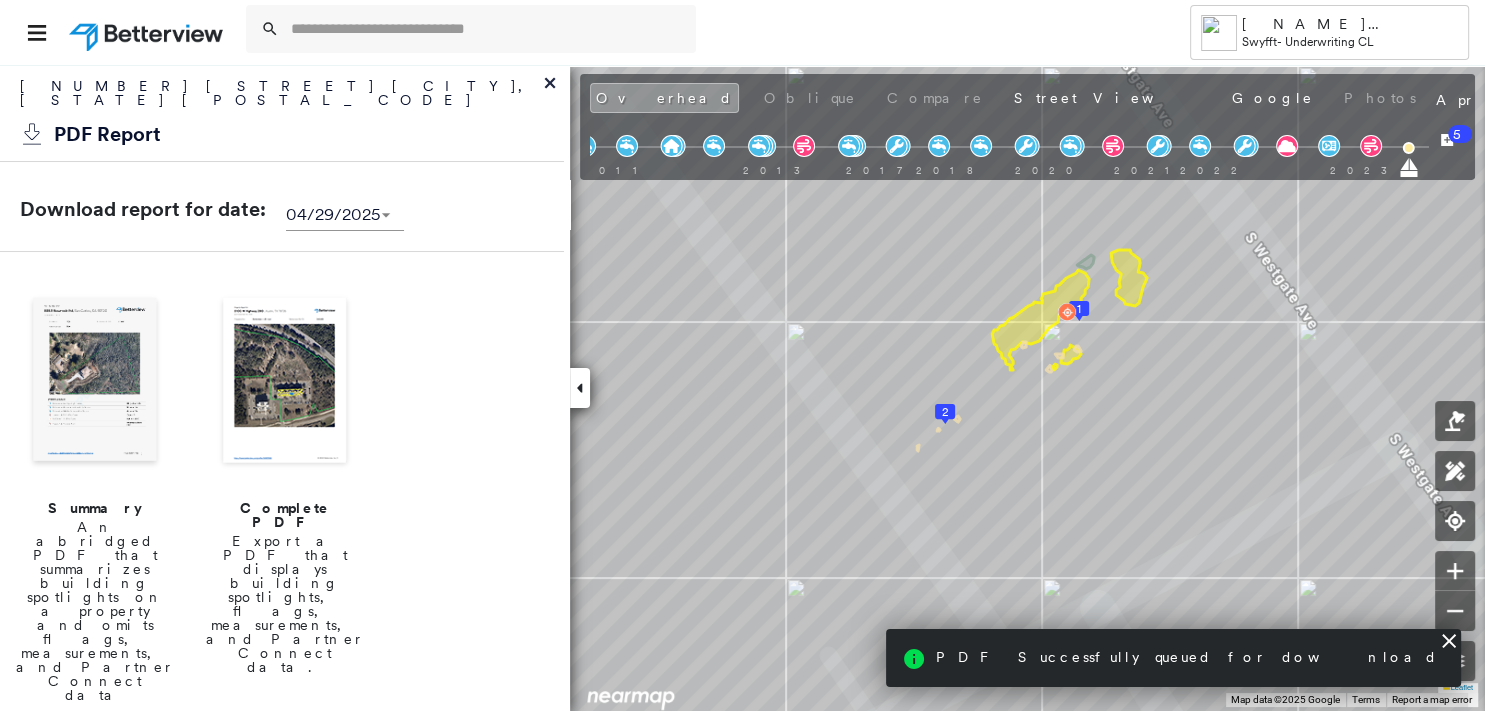 click at bounding box center (95, 382) 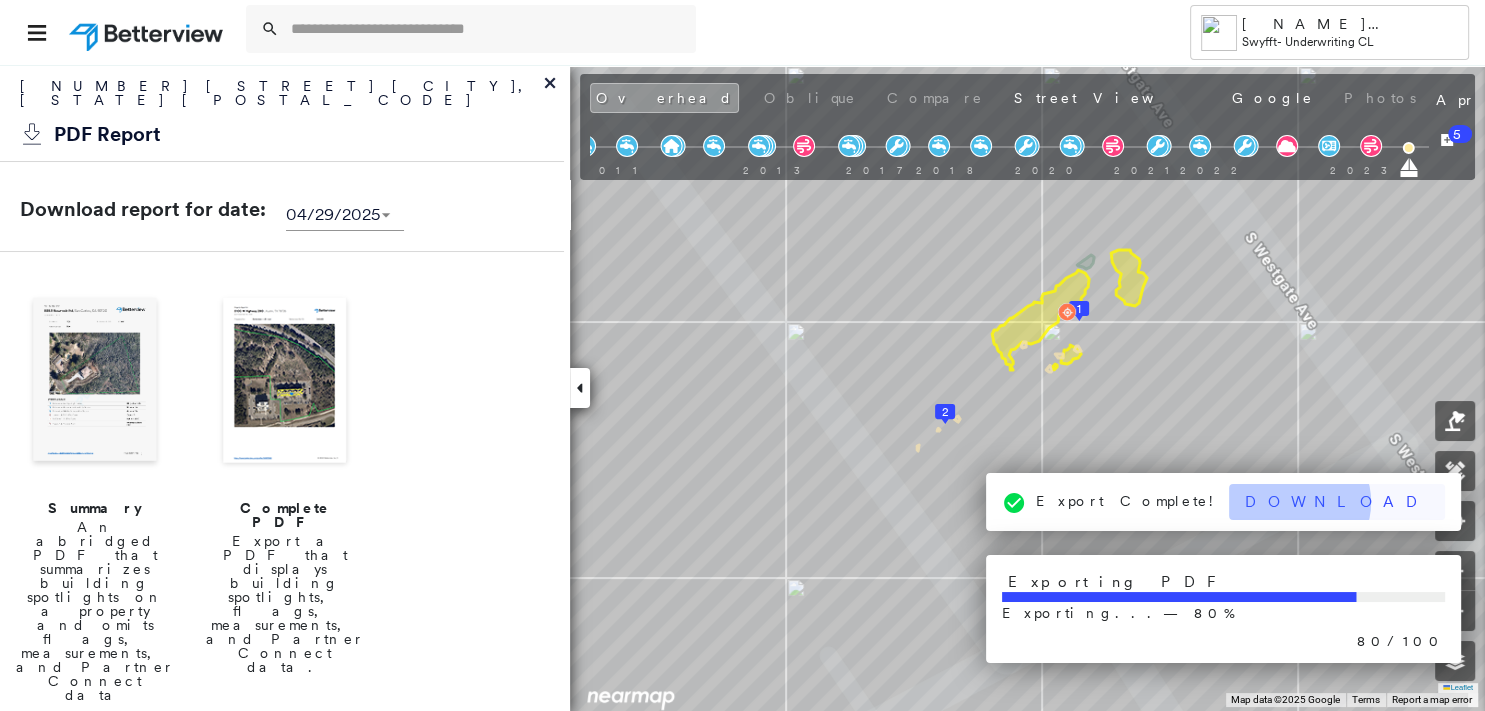 click on "Download" at bounding box center (1337, 502) 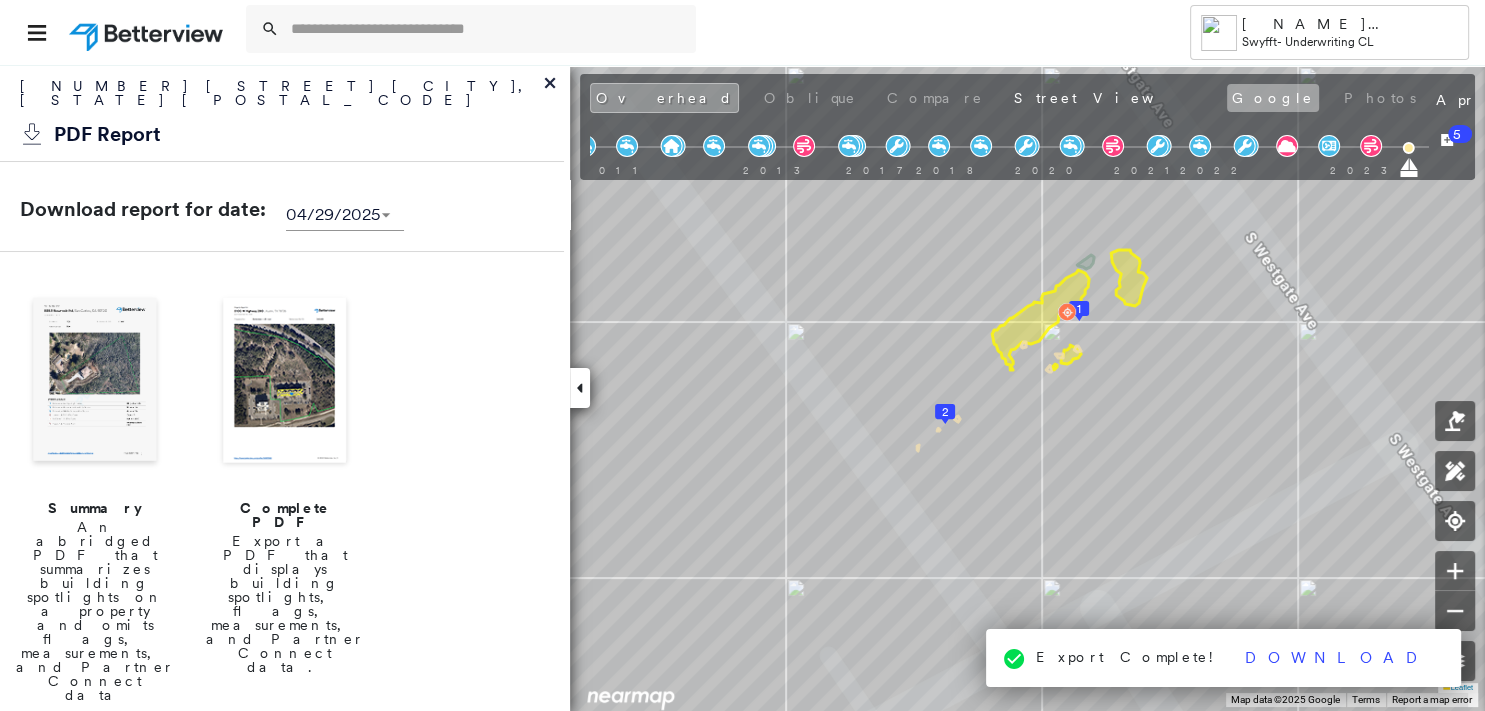 click on "Google" at bounding box center [1273, 98] 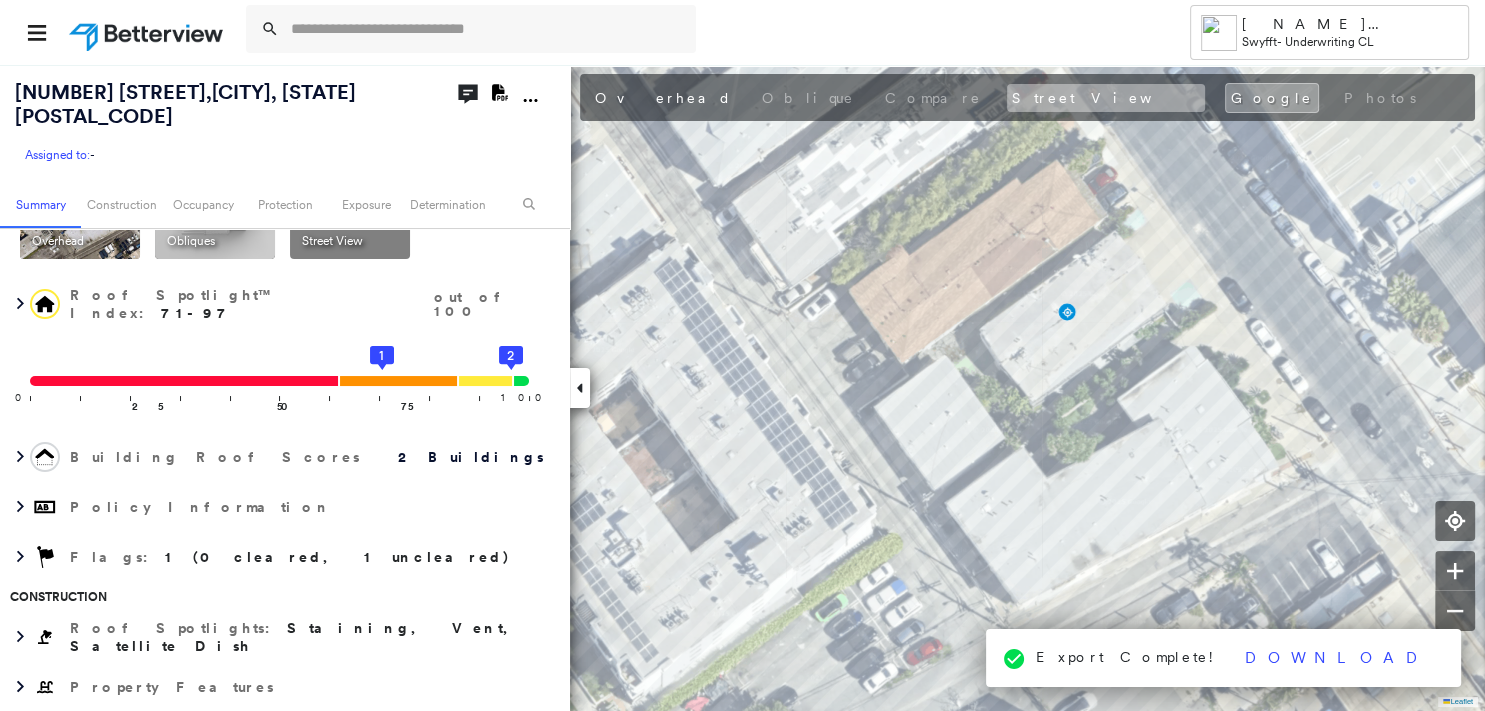 click on "Street View" at bounding box center (1106, 98) 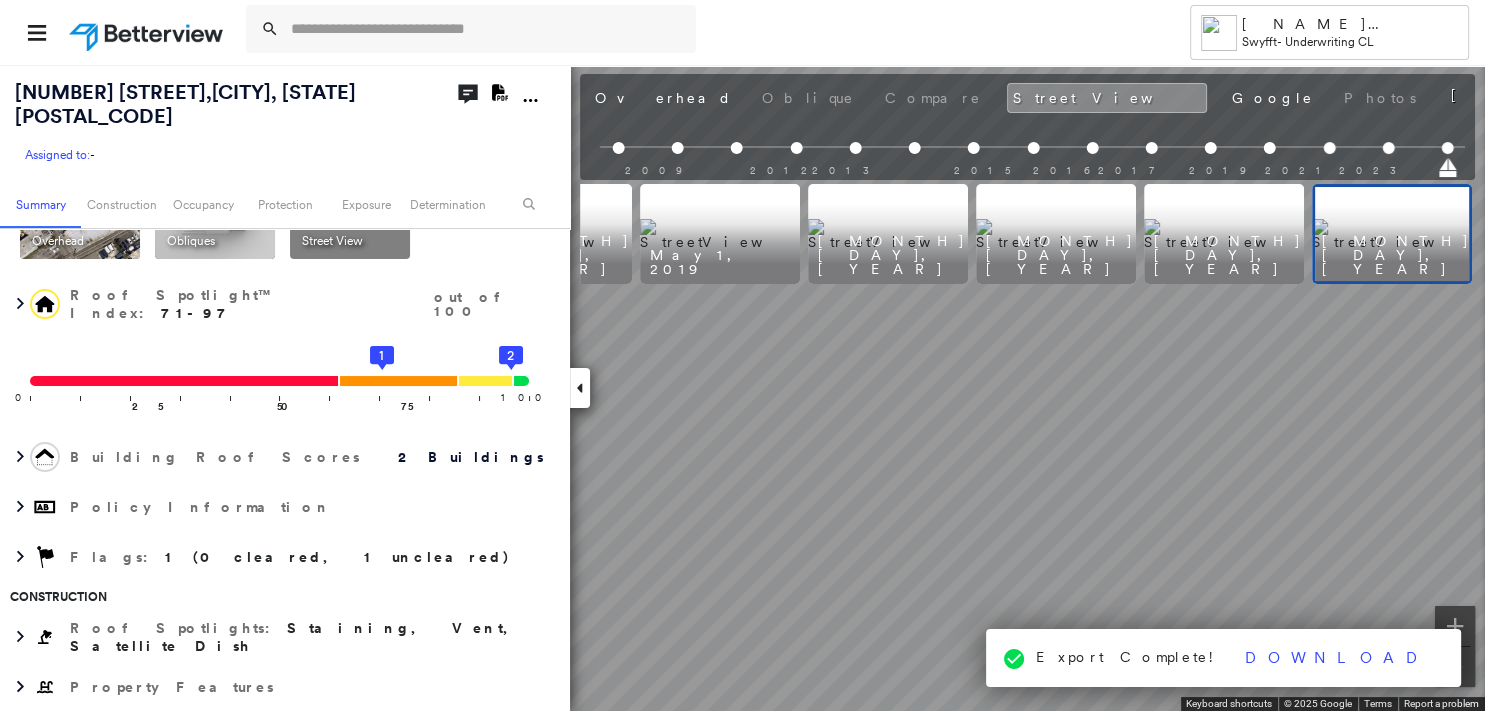 scroll, scrollTop: 0, scrollLeft: 1638, axis: horizontal 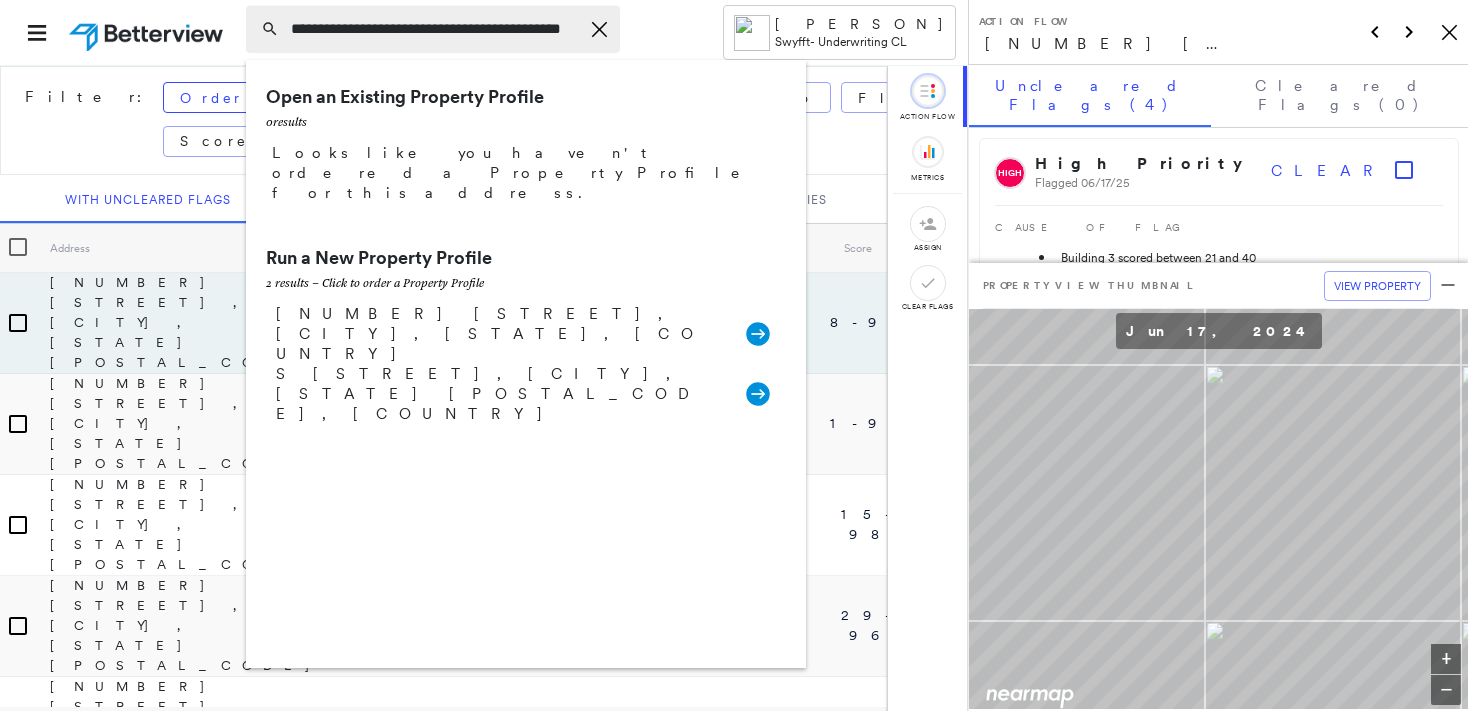 drag, startPoint x: 309, startPoint y: 33, endPoint x: 154, endPoint y: 62, distance: 157.68958 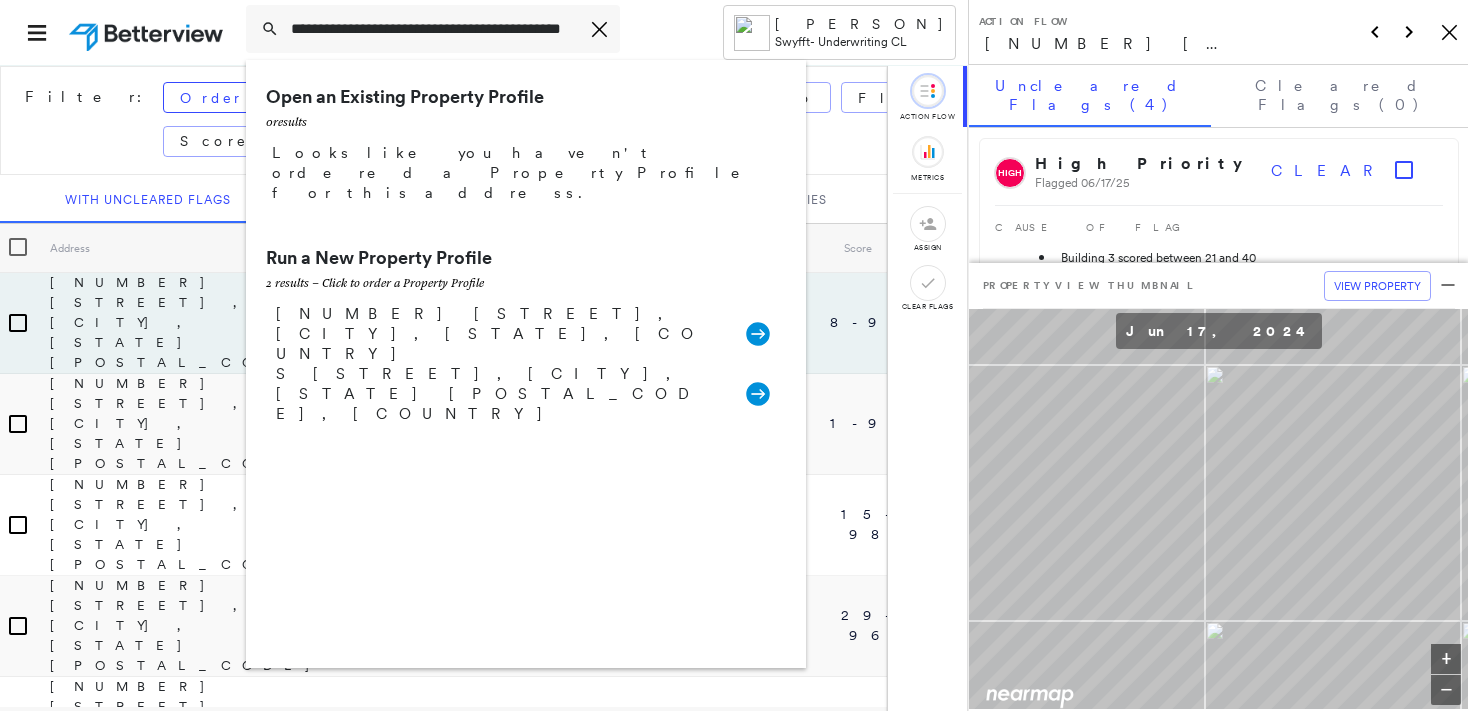 type on "**********" 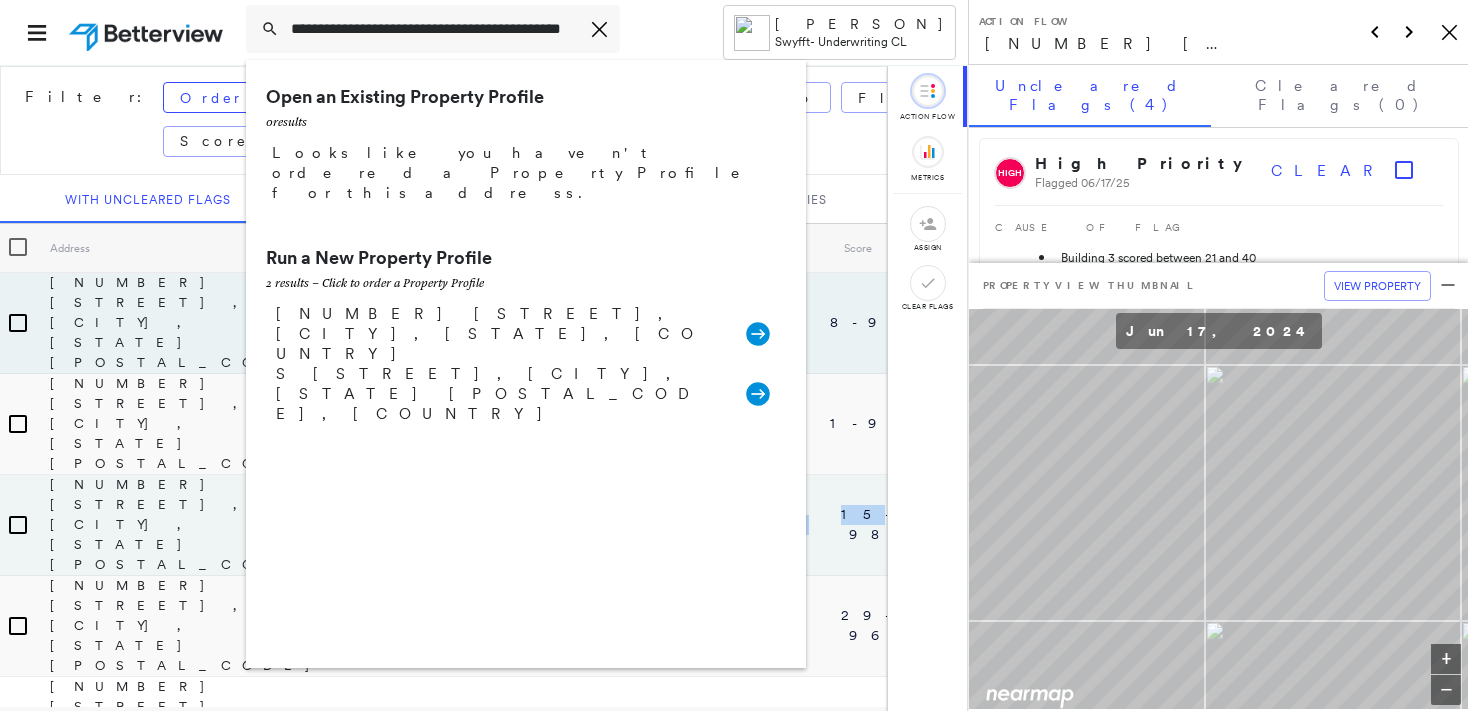 drag, startPoint x: 255, startPoint y: 333, endPoint x: 810, endPoint y: 336, distance: 555.0081 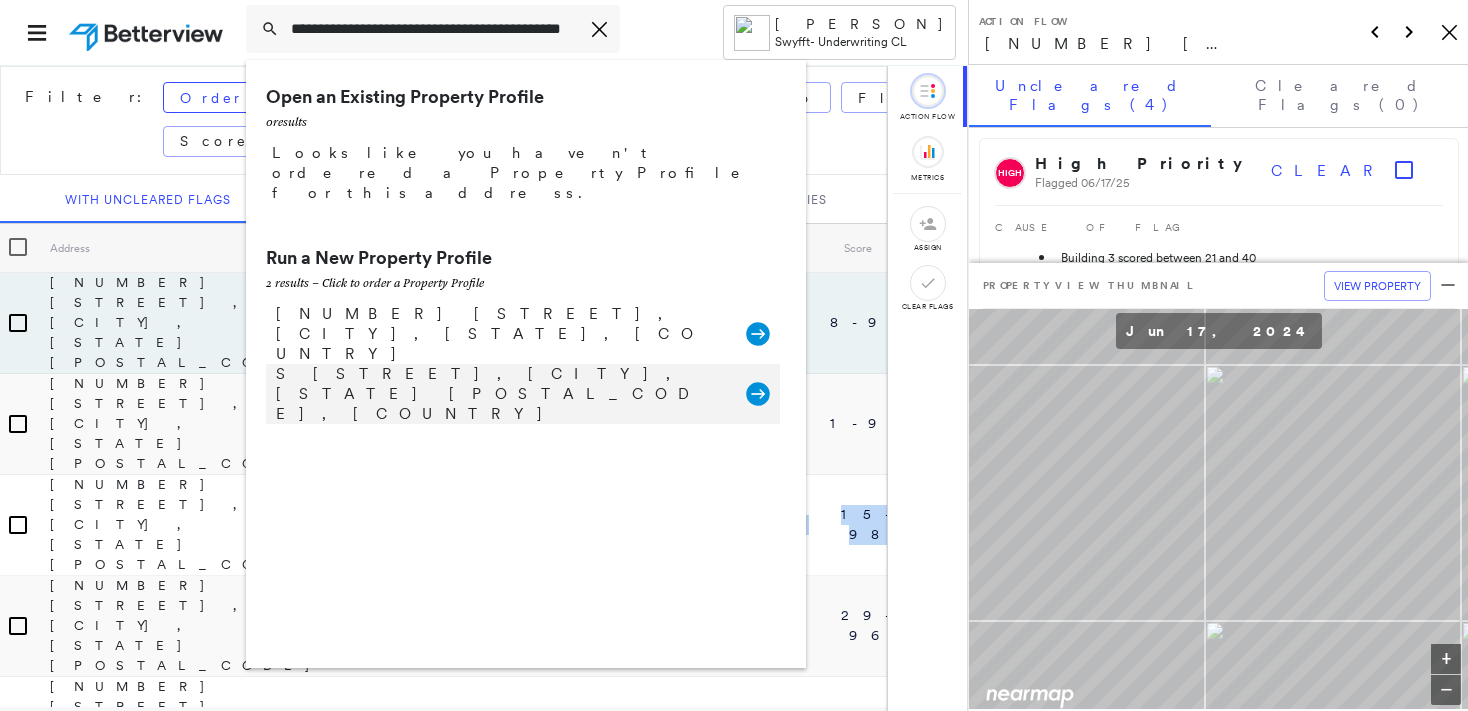 click on "[STREET], [CITY], [STATE] [POSTAL_CODE], [COUNTRY]" at bounding box center (501, 394) 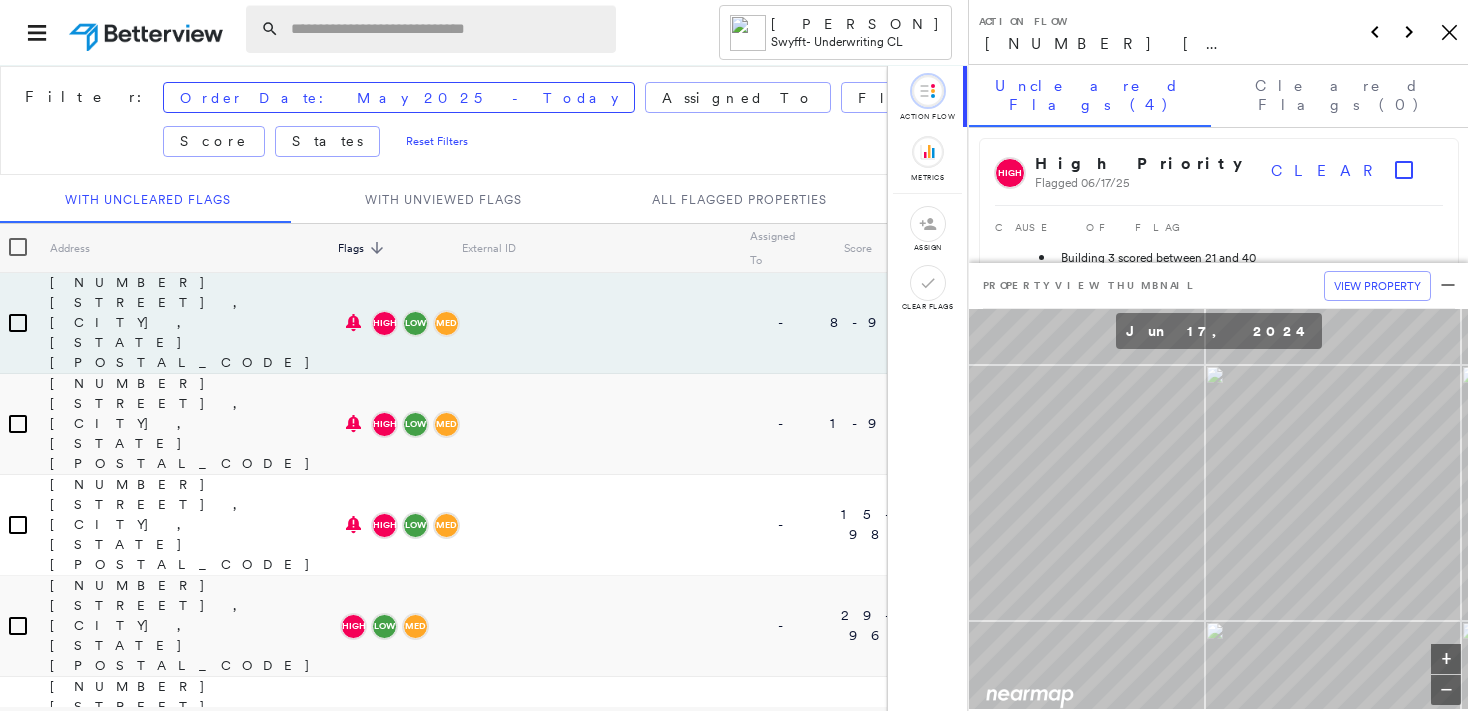 click at bounding box center [447, 29] 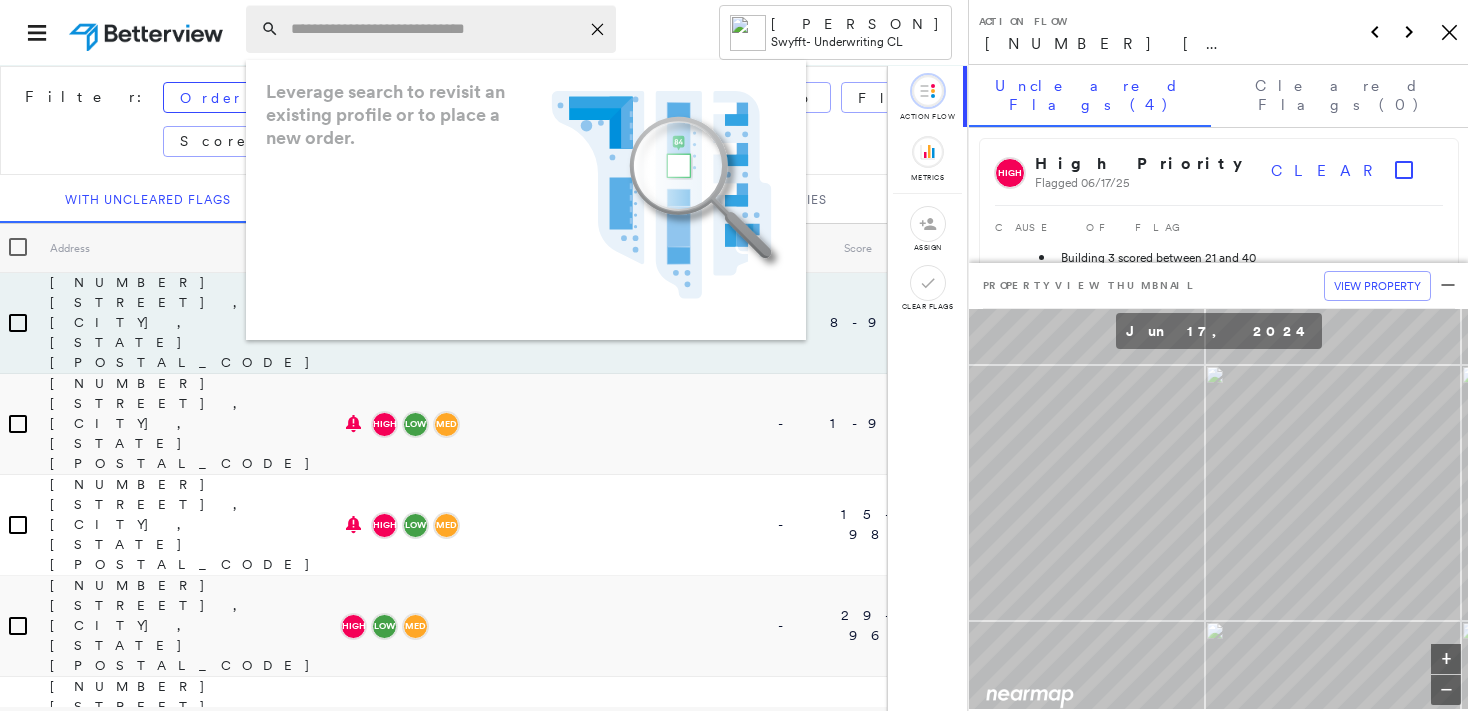 paste on "**********" 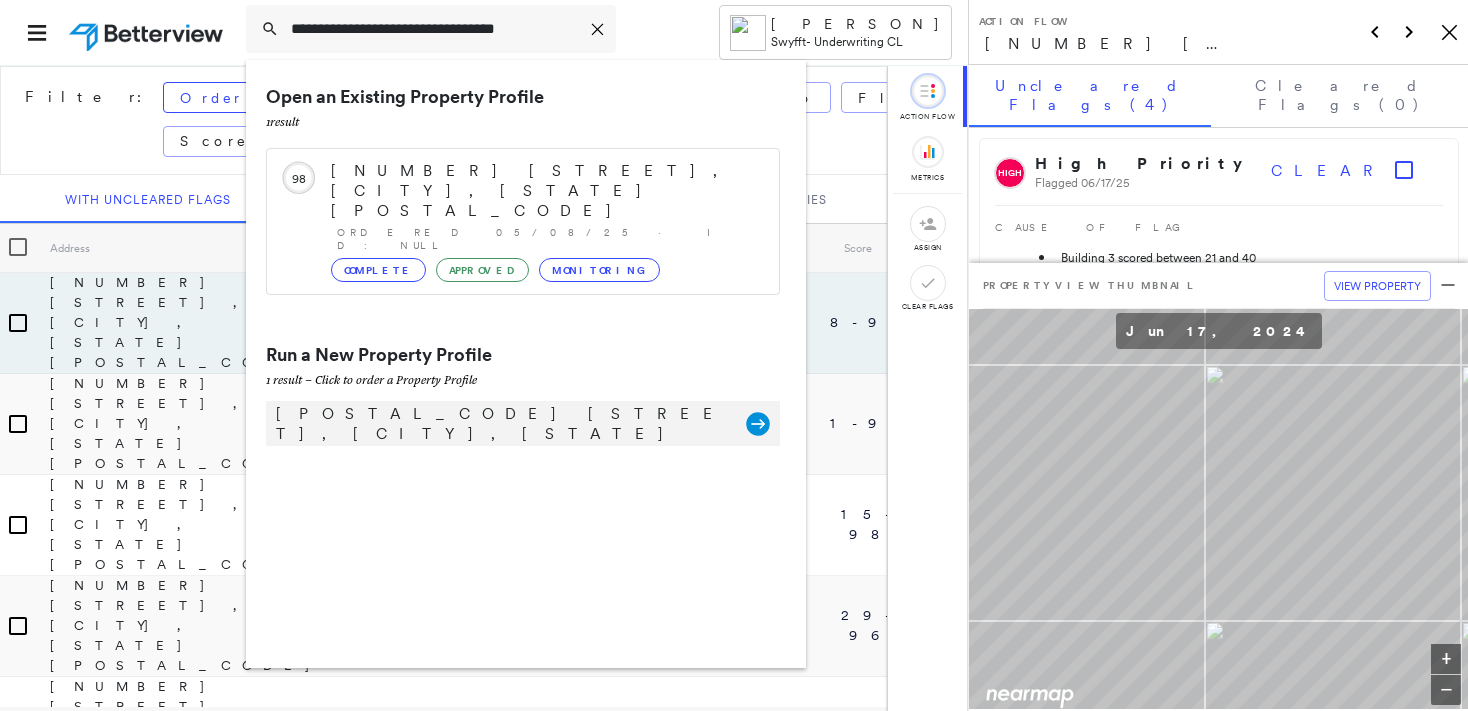 type on "**********" 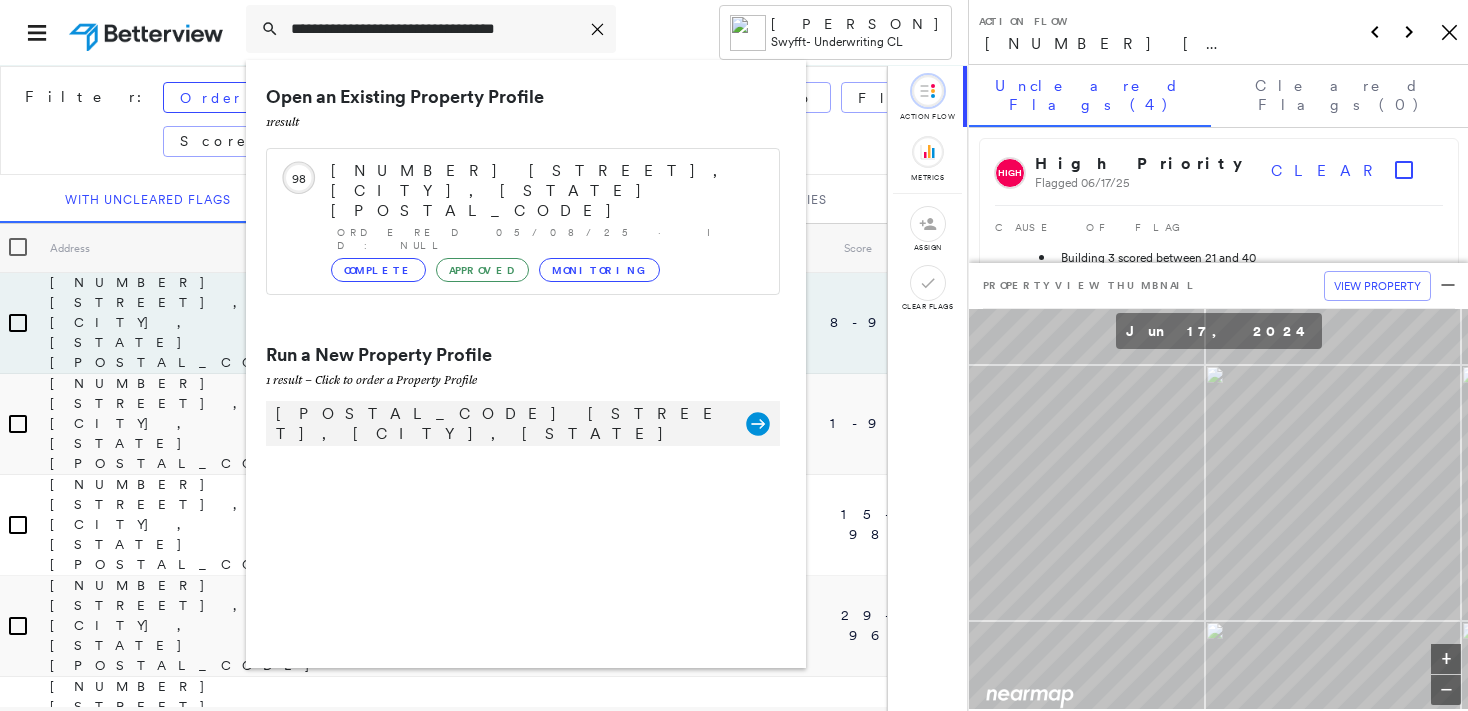 click on "16020 Cantlay St, Van Nuys, CA 91406" at bounding box center [501, 424] 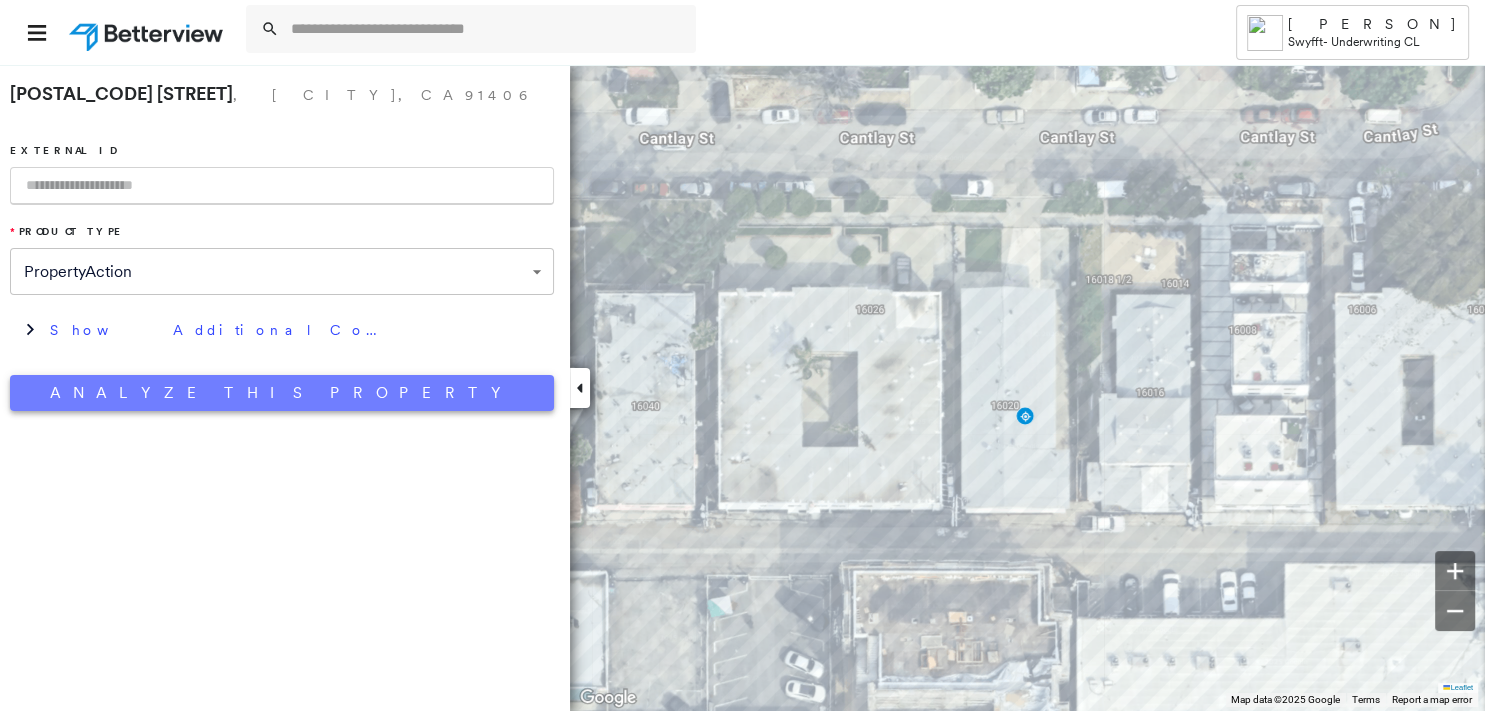 click on "Analyze This Property" at bounding box center [282, 393] 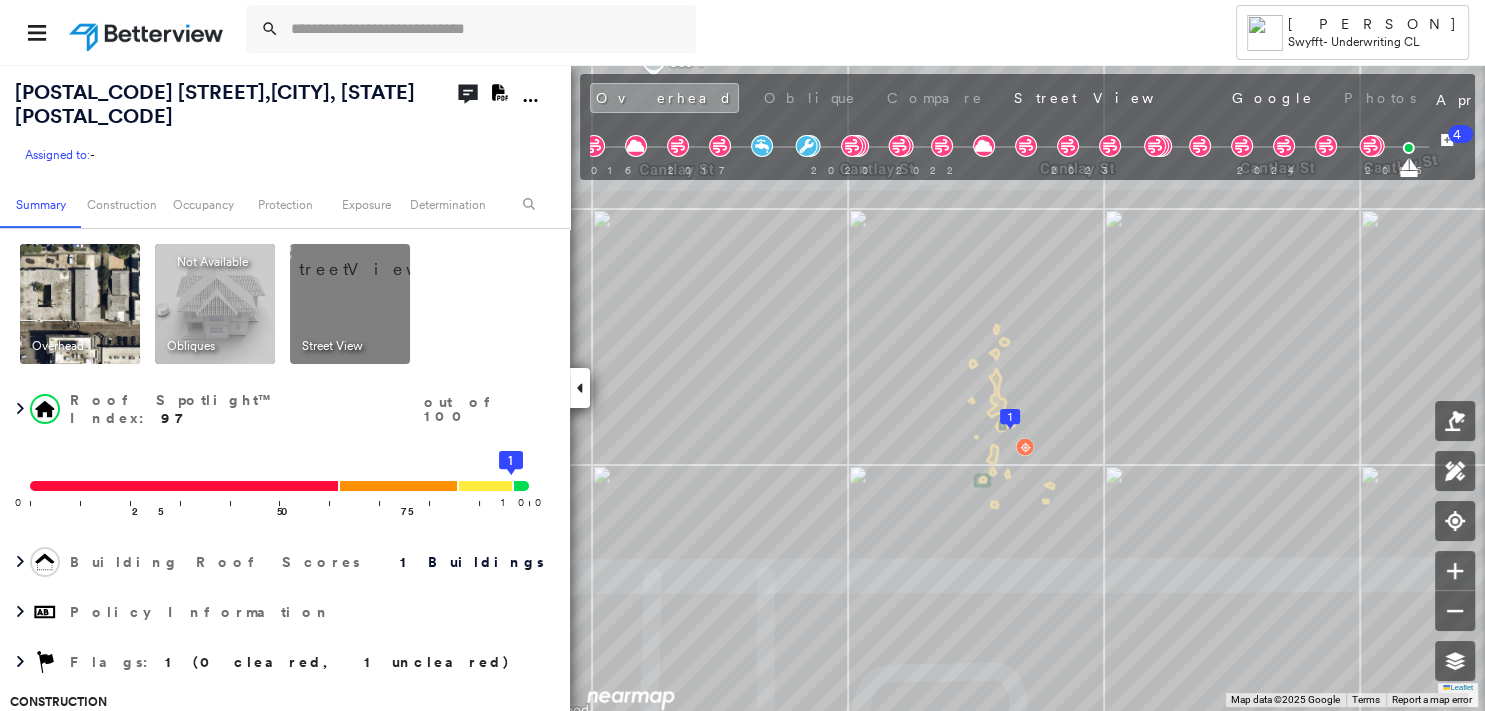 click on "Download PDF Report" 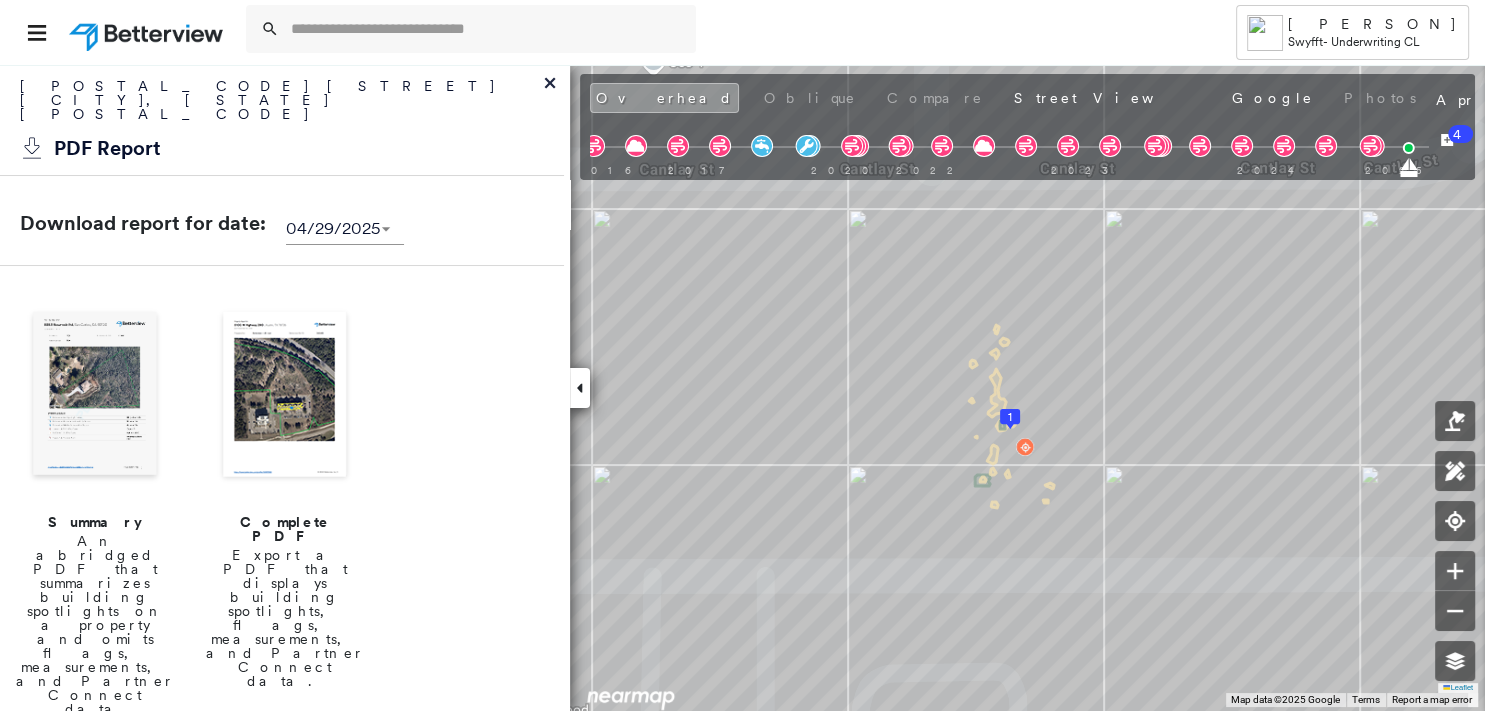 click at bounding box center [95, 396] 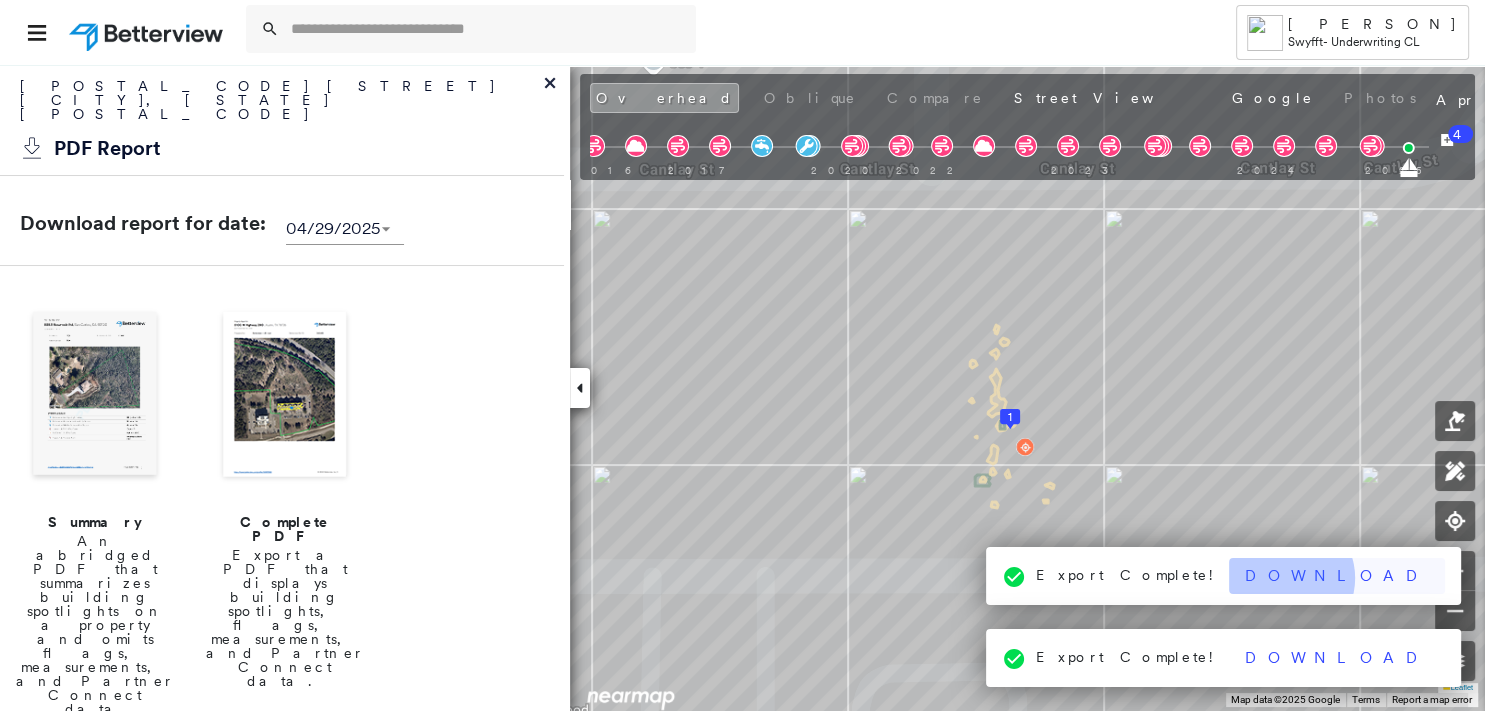click on "Download" at bounding box center (1337, 576) 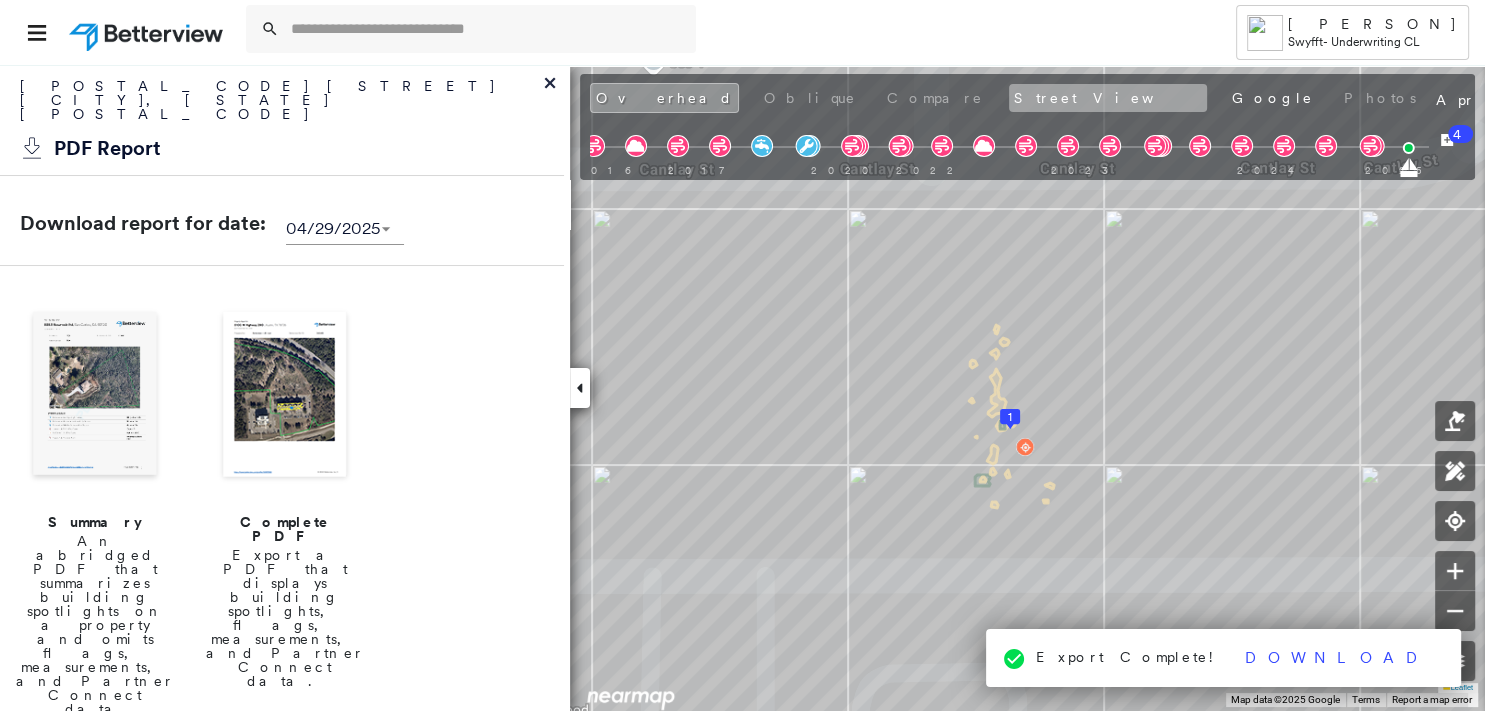 click on "Street View" at bounding box center [1108, 98] 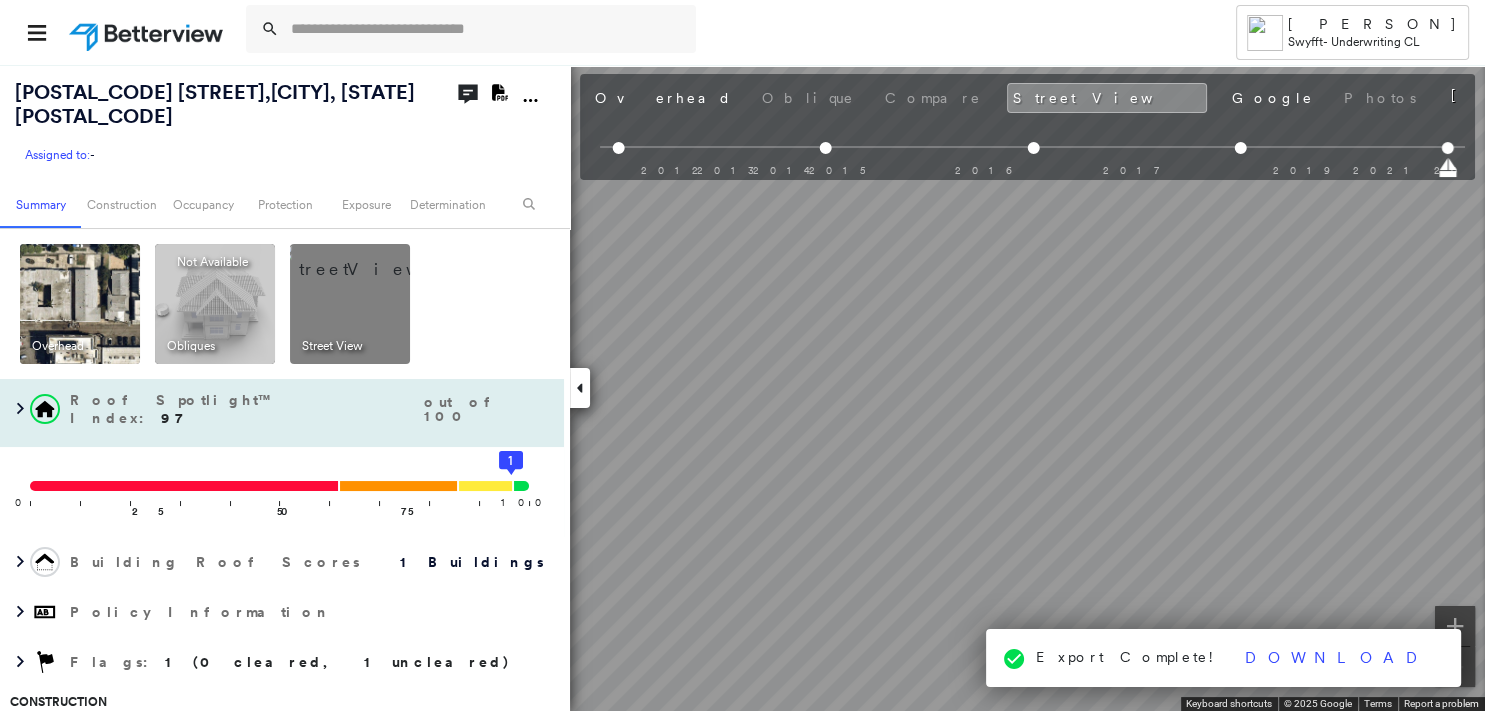 click on "16020  Cantlay St ,  Van Nuys, CA 91406 Assigned to:  - Assigned to:  - Assigned to:  - Open Comments Download PDF Report Summary Construction Occupancy Protection Exposure Determination Overhead Obliques Not Available ; Street View Roof Spotlight™ Index :  97 out of 100 0 100 25 50 75 1 Building Roof Scores 1 Buildings Policy Information Flags :  1 (0 cleared, 1 uncleared) Construction Roof Spotlights :  Vent, Satellite Dish Property Features Roof Size & Shape :  1 building  - Gable | Asphalt Shingle Assessor and MLS Details BuildZoom - Building Permit Data and Analysis Occupancy Ownership Place Detail Protection Exposure FEMA Risk Index Wind Additional Perils Tree Fall Risk:  Present   Determination Flags :  1 (0 cleared, 1 uncleared) Uncleared Flags (1) Cleared Flags  (0) LOW Low Priority Flagged 08/02/25 Clear Action Taken New Entry History Quote/New Business Terms & Conditions Added ACV Endorsement Added Cosmetic Endorsement Inspection/Loss Control Report Information Added to Inspection Survey General" at bounding box center [742, 387] 